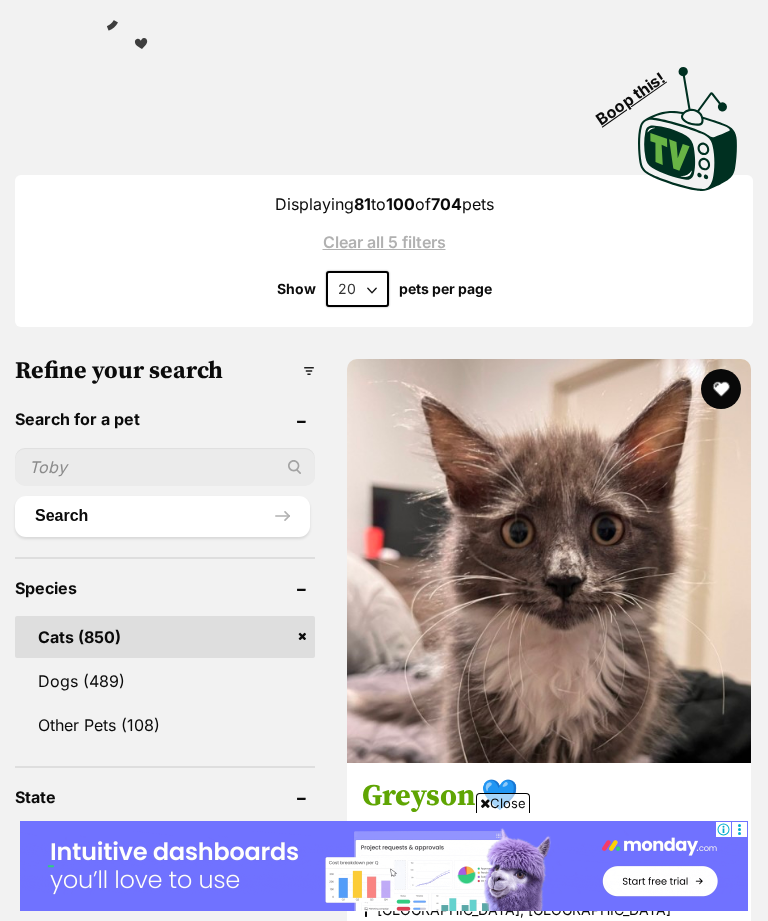 scroll, scrollTop: 0, scrollLeft: 0, axis: both 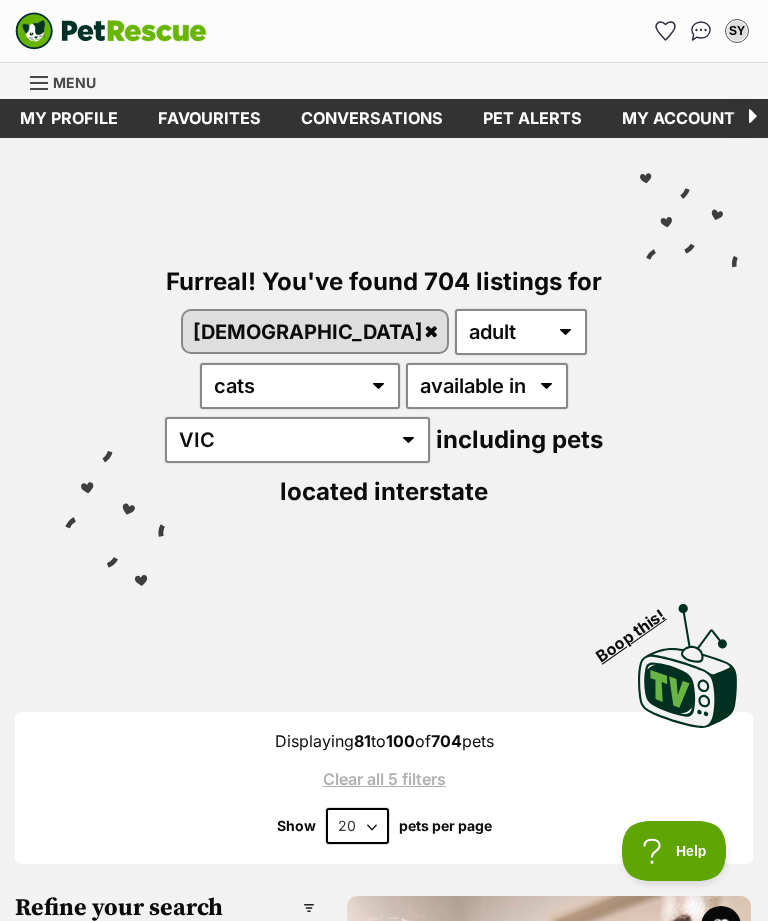 click on "Favourites" at bounding box center (209, 118) 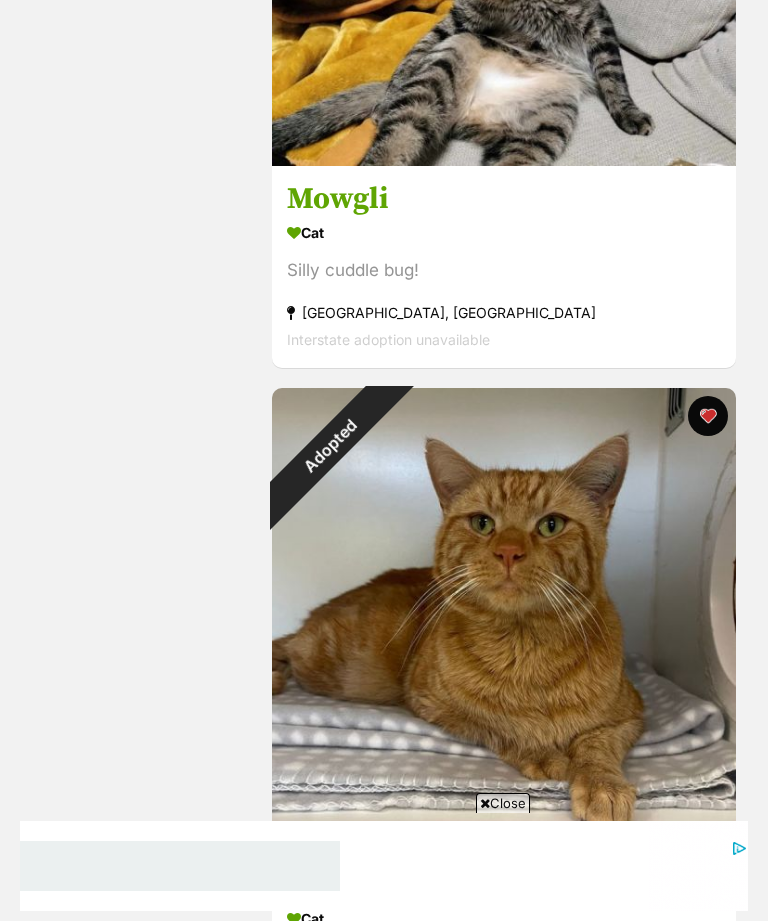 scroll, scrollTop: 2665, scrollLeft: 0, axis: vertical 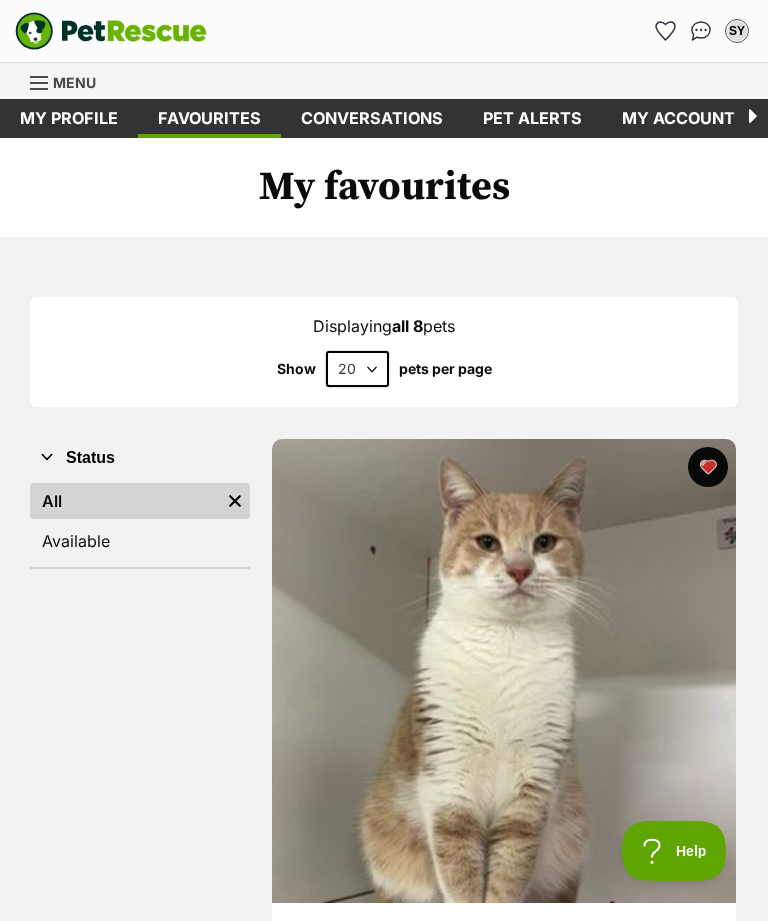 click at bounding box center [40, 83] 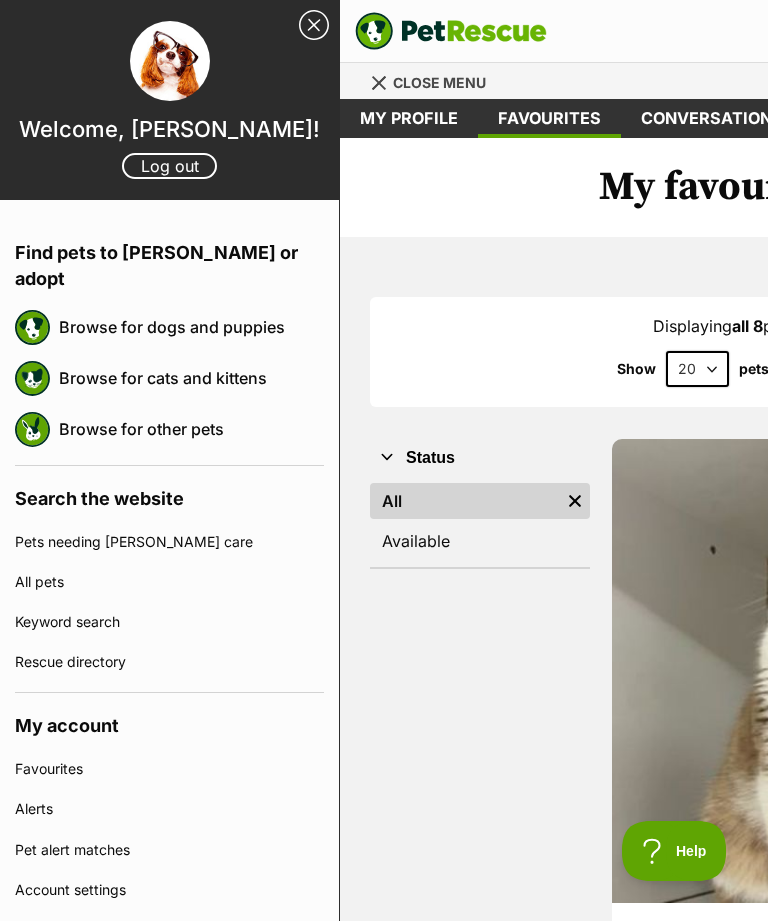 click on "Browse for cats and kittens" at bounding box center [191, 378] 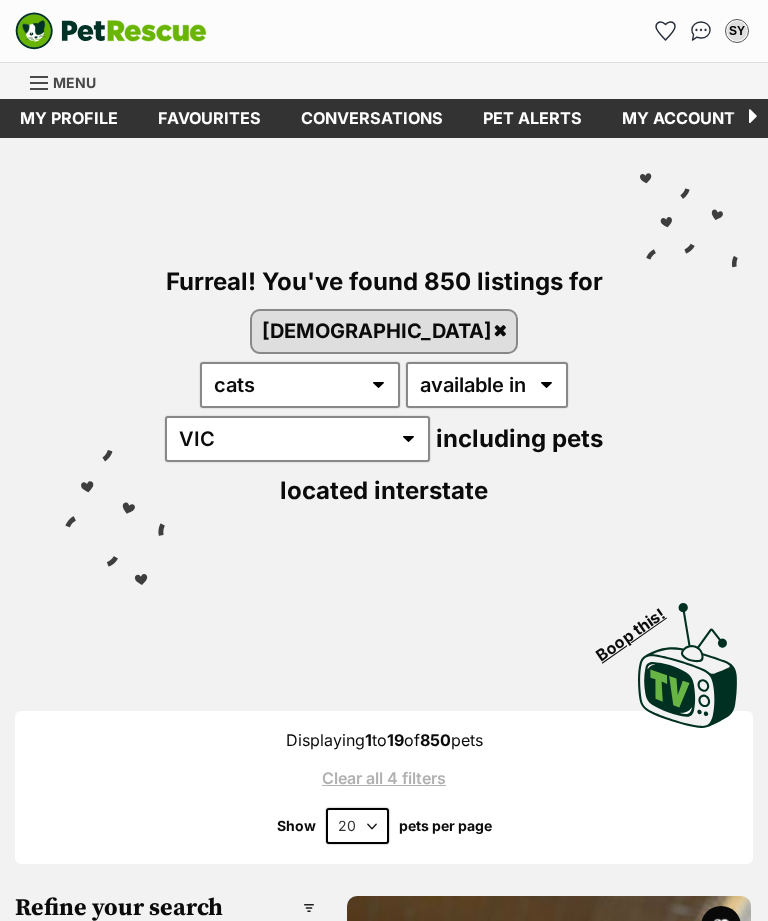 scroll, scrollTop: 0, scrollLeft: 0, axis: both 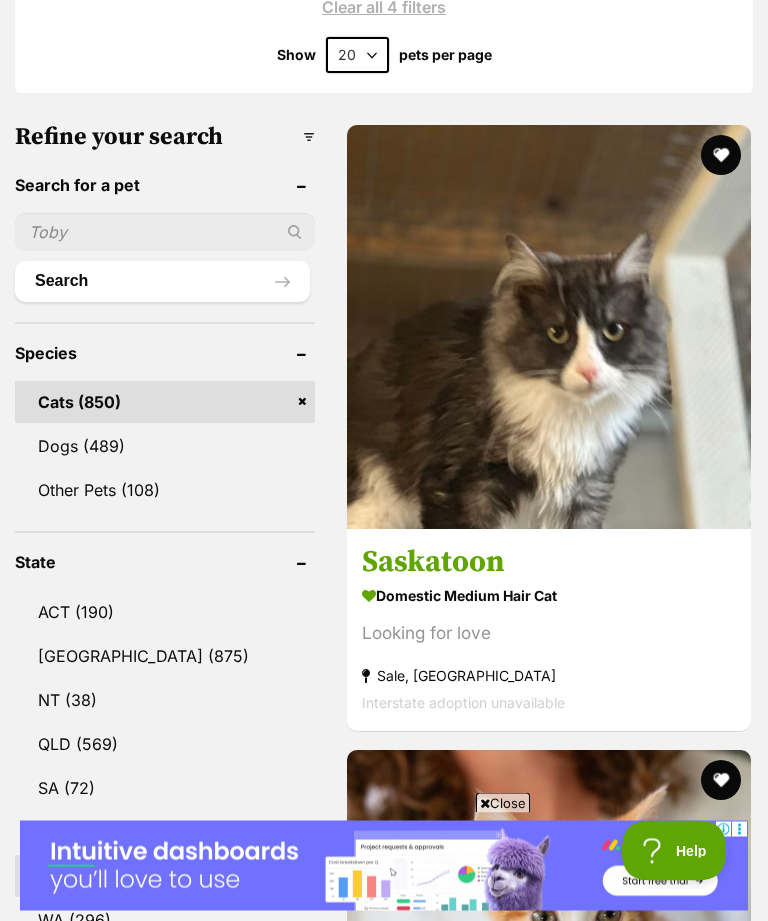 click on "Saskatoon
Domestic Medium Hair Cat
Looking for love
Sale, VIC
Interstate adoption unavailable" at bounding box center [549, 630] 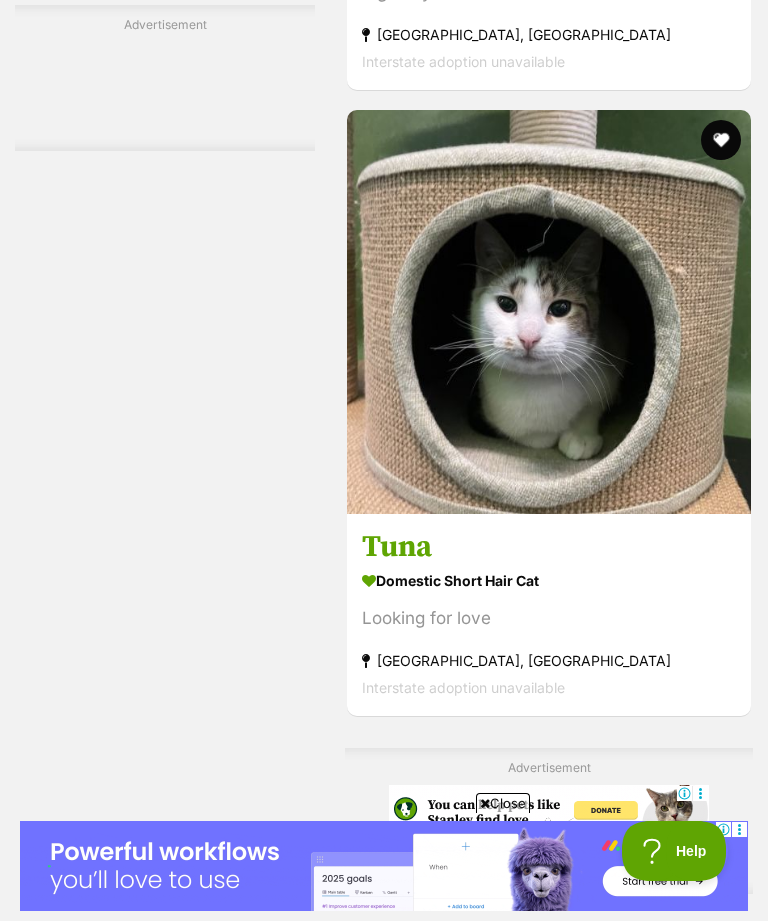 scroll, scrollTop: 3962, scrollLeft: 0, axis: vertical 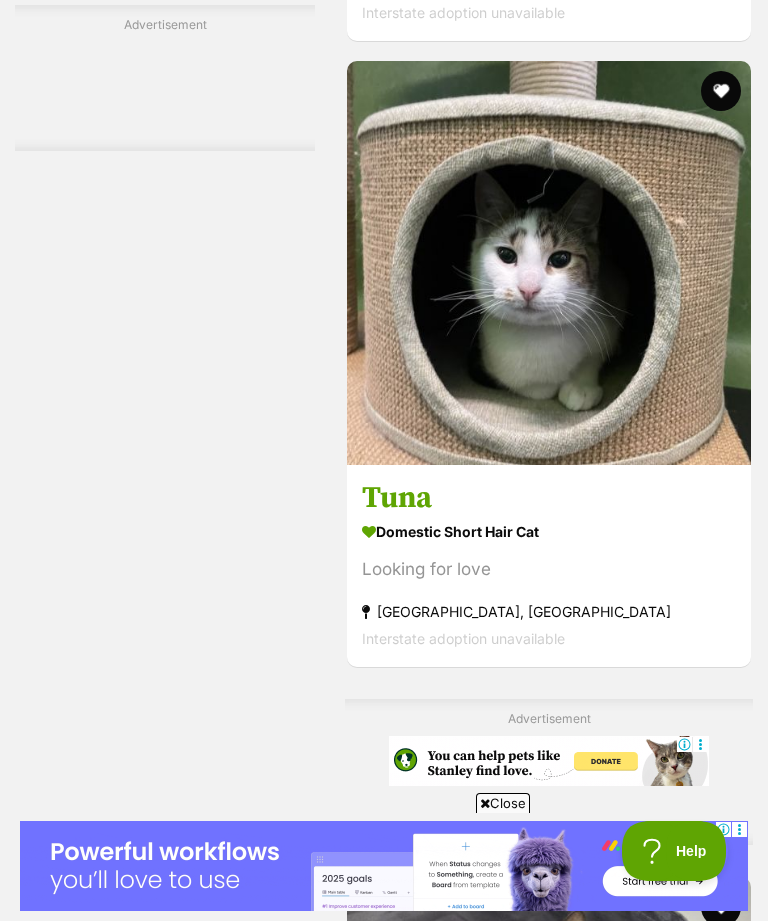 click on "Domestic Short Hair Cat" at bounding box center [549, 531] 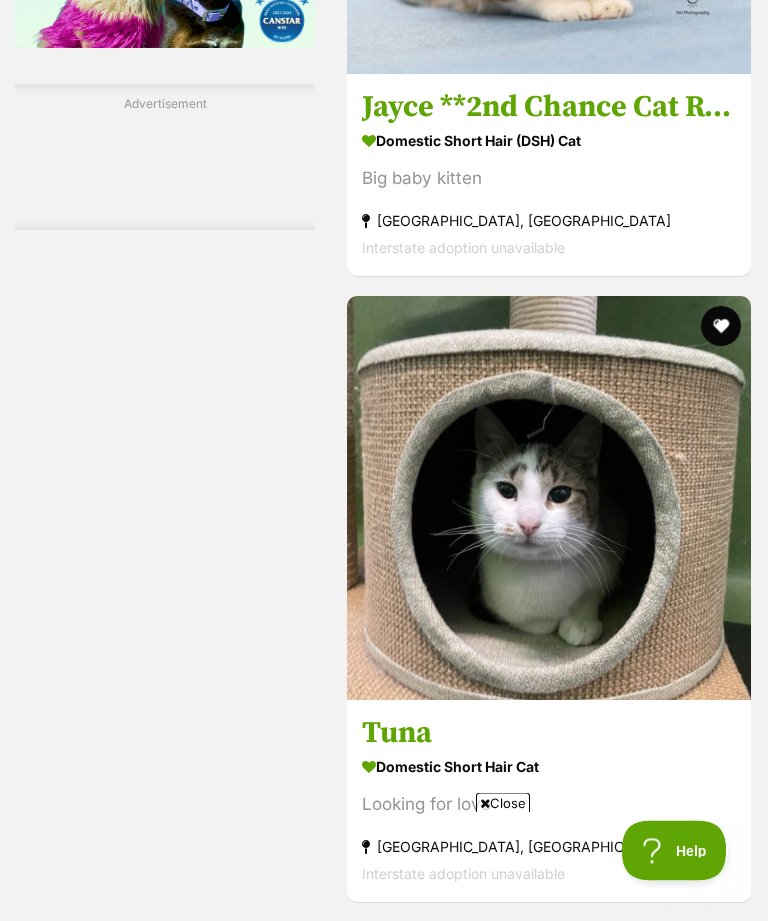 scroll, scrollTop: 0, scrollLeft: 0, axis: both 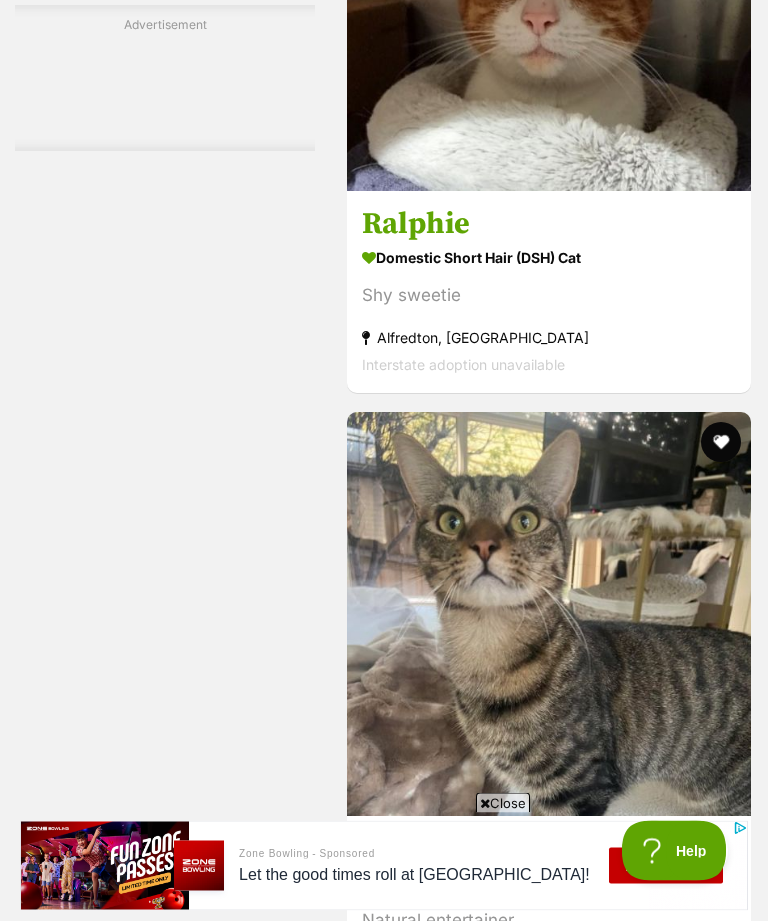 click on "Ralphie" at bounding box center (549, 225) 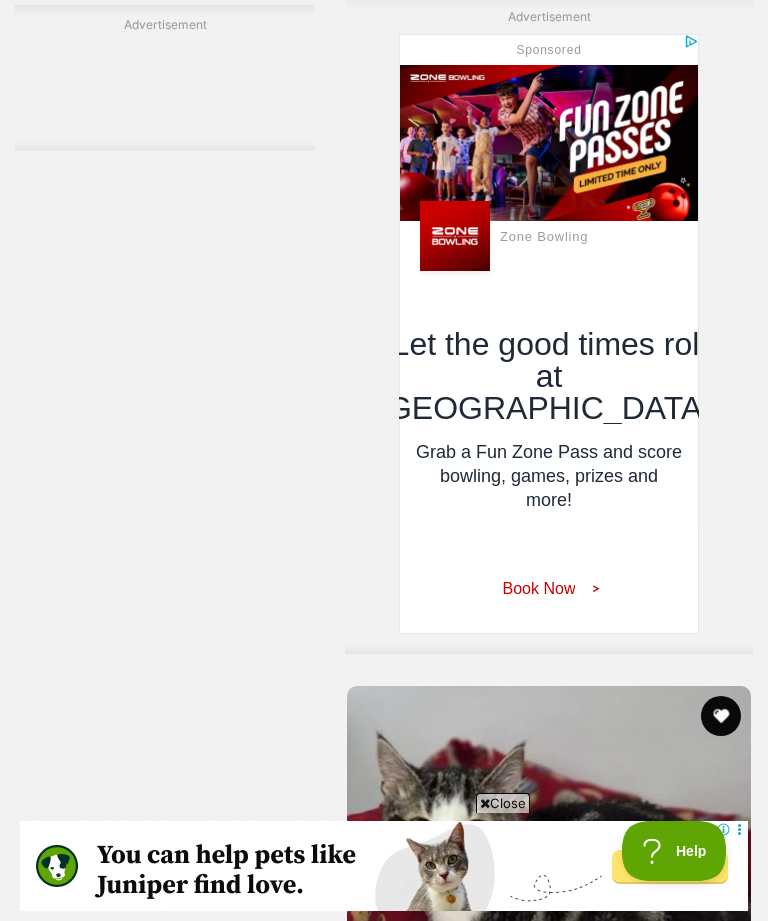 scroll, scrollTop: 13087, scrollLeft: 0, axis: vertical 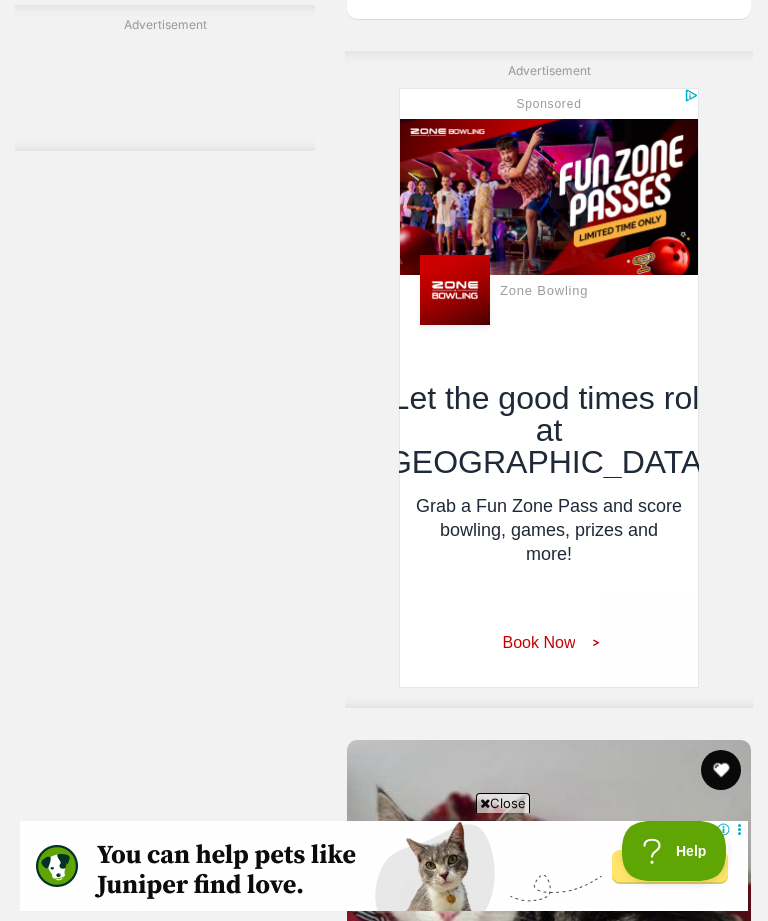 click on "Mr Dumpling" at bounding box center (549, -150) 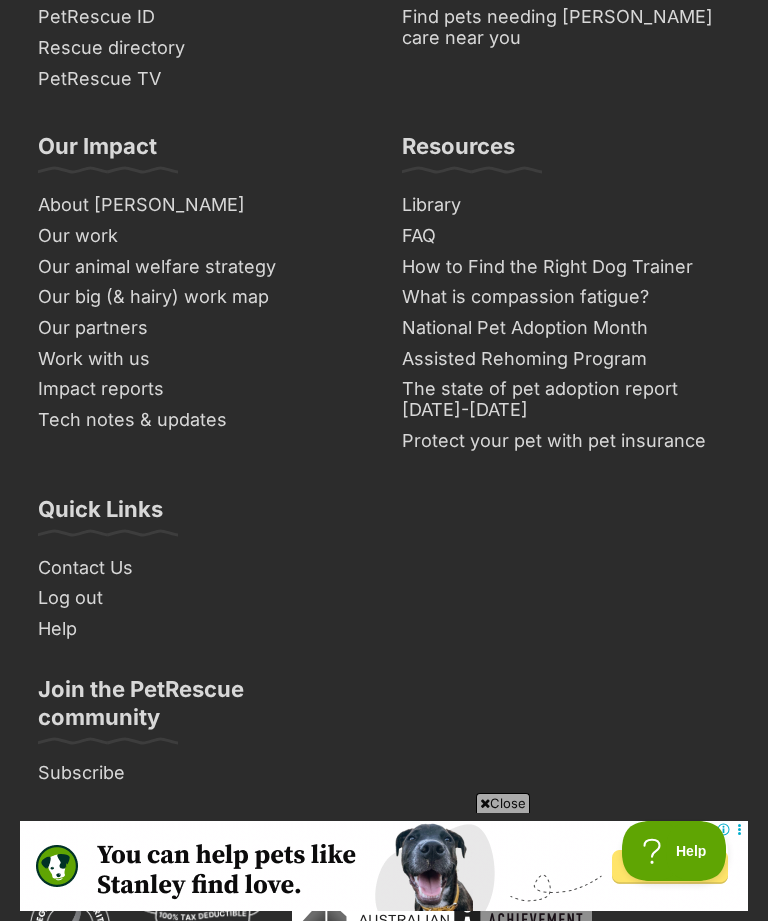 scroll, scrollTop: 14867, scrollLeft: 0, axis: vertical 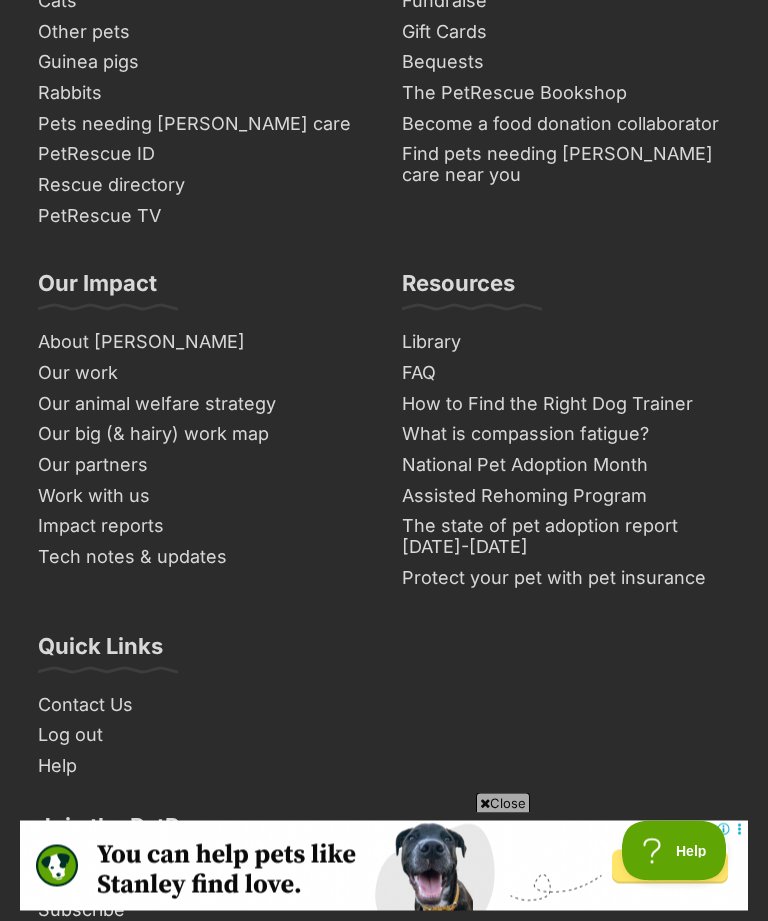 click on "Next" at bounding box center [549, -390] 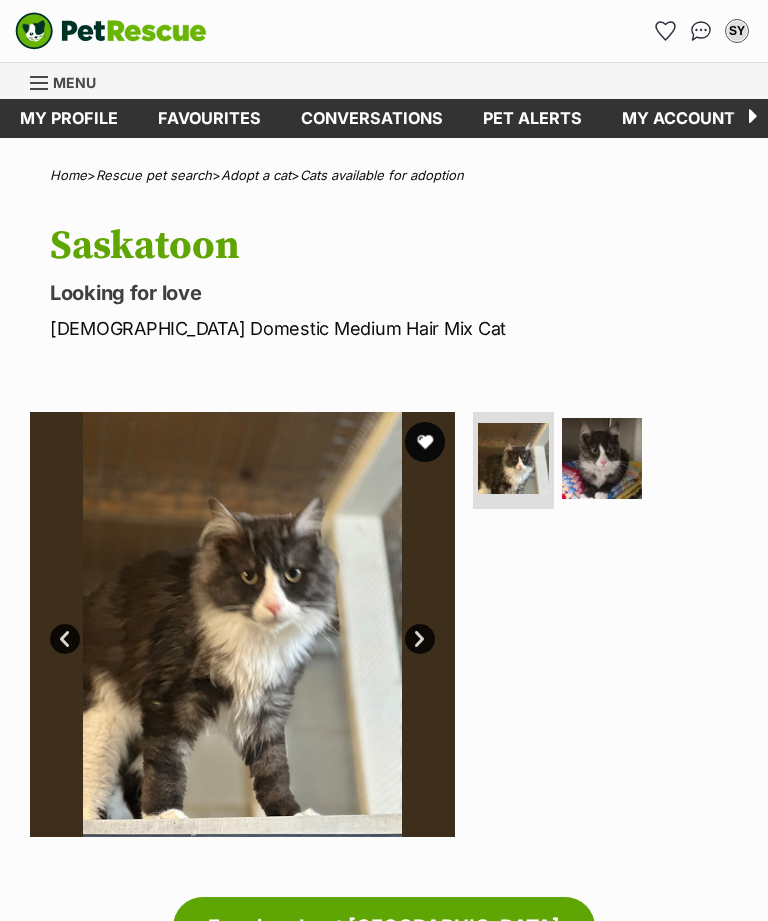 scroll, scrollTop: 0, scrollLeft: 0, axis: both 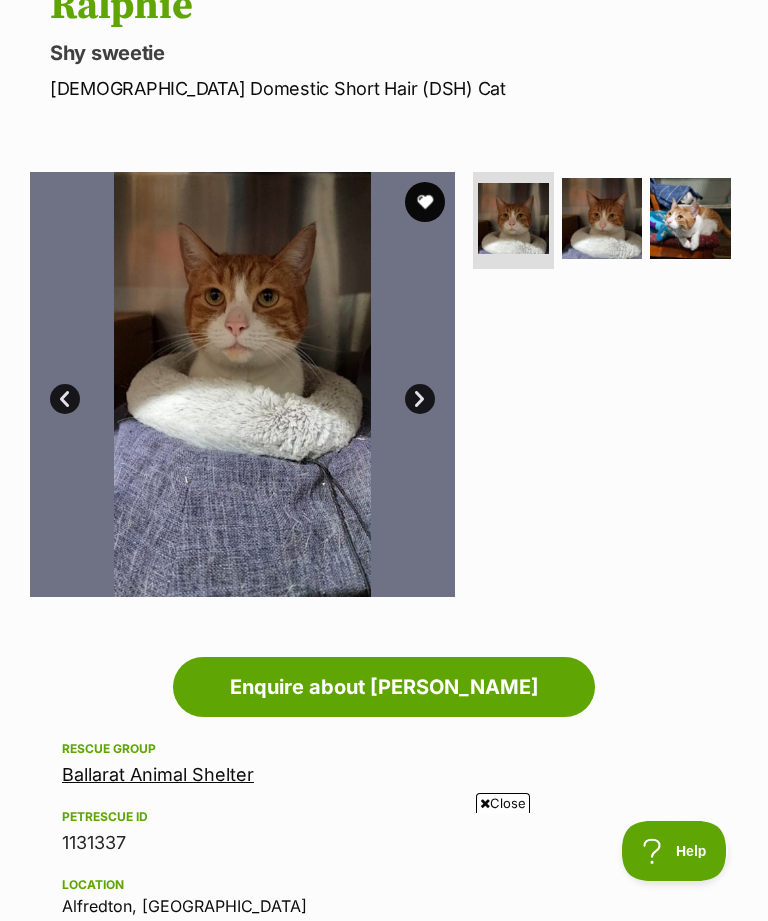 click at bounding box center (602, 218) 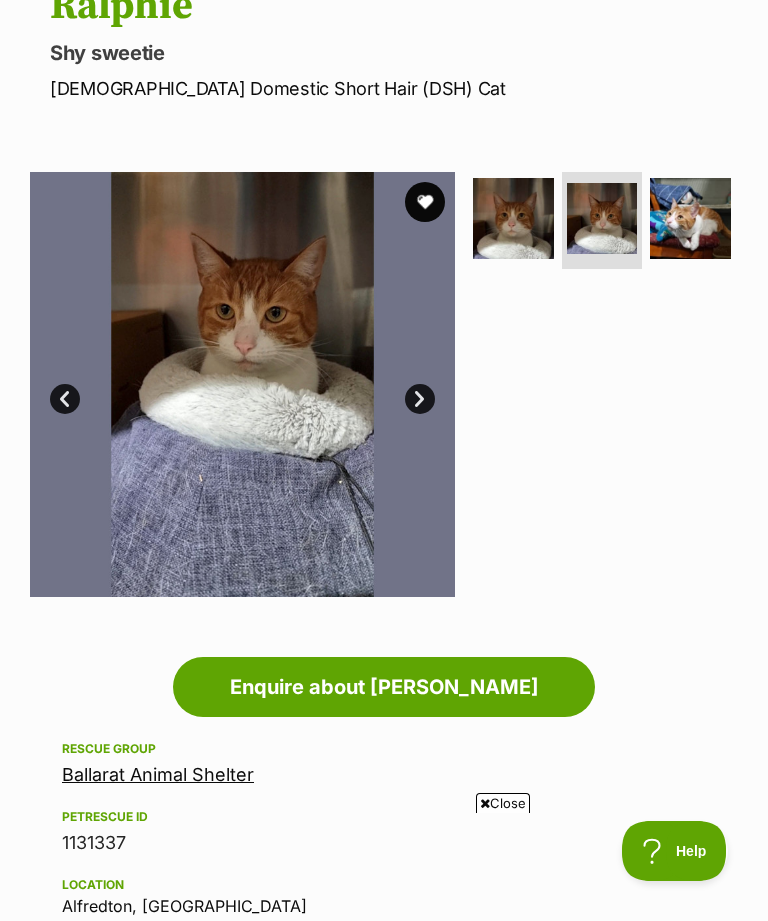 click at bounding box center (690, 218) 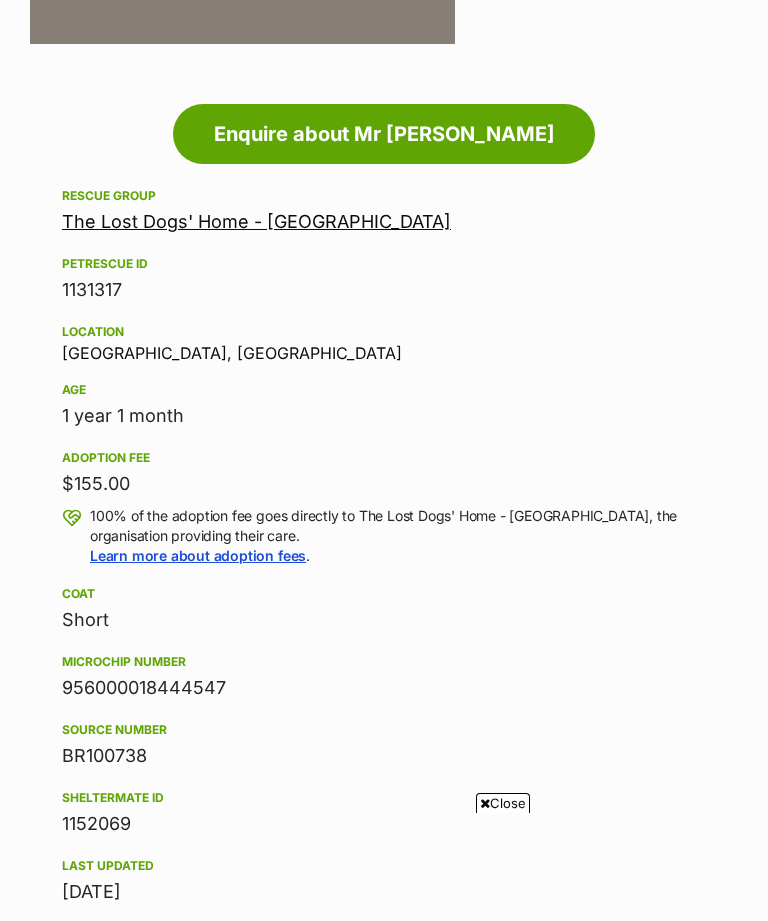 scroll, scrollTop: 1545, scrollLeft: 0, axis: vertical 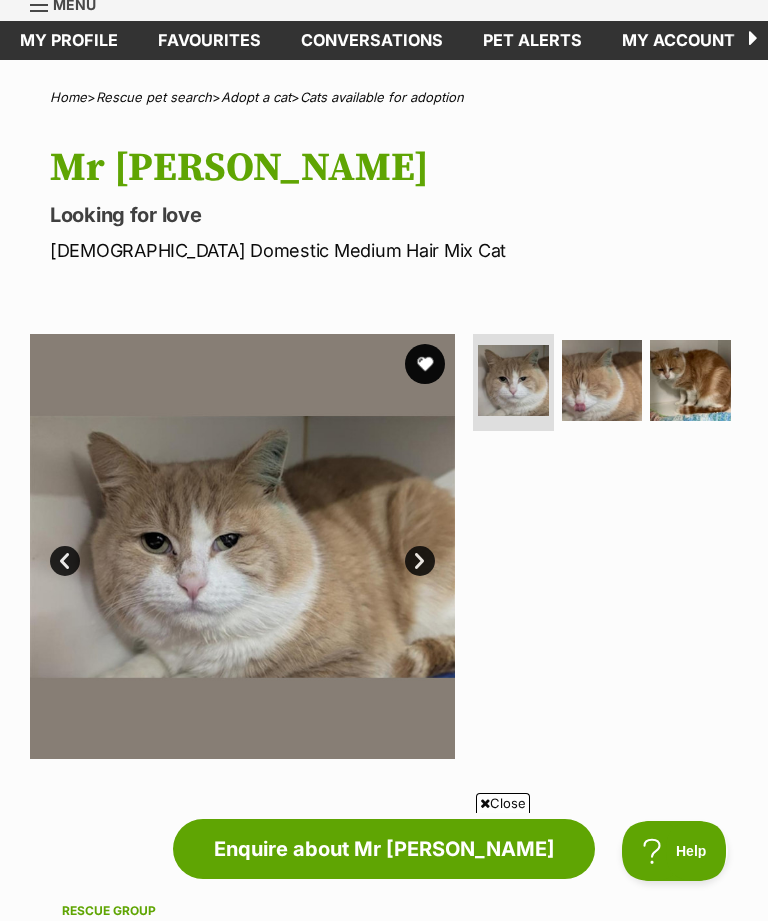 click at bounding box center (602, 380) 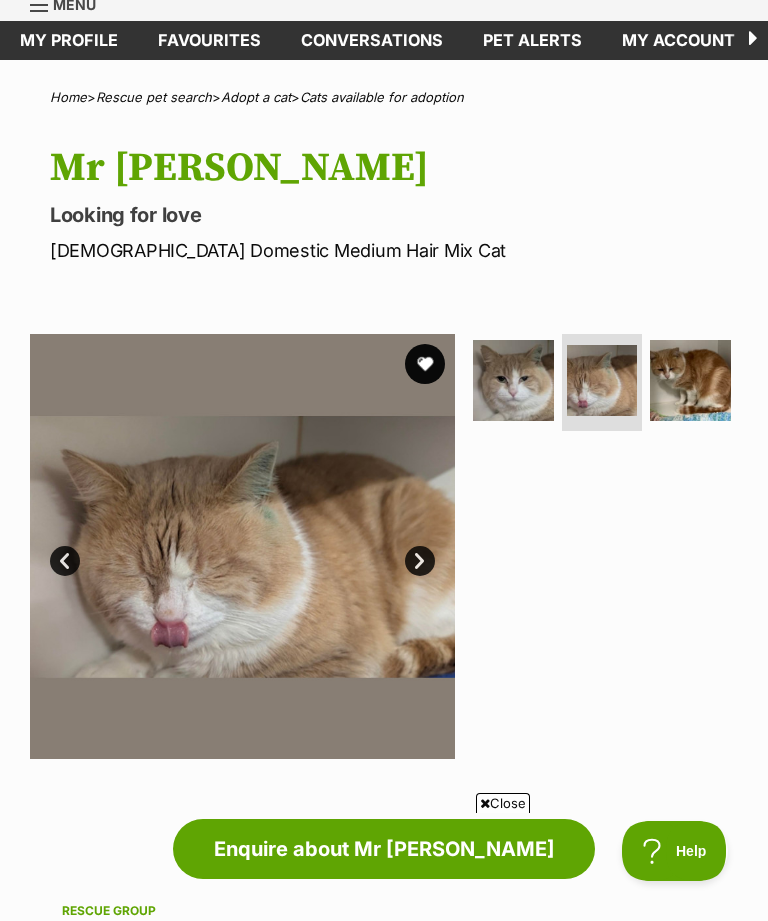 click at bounding box center (690, 380) 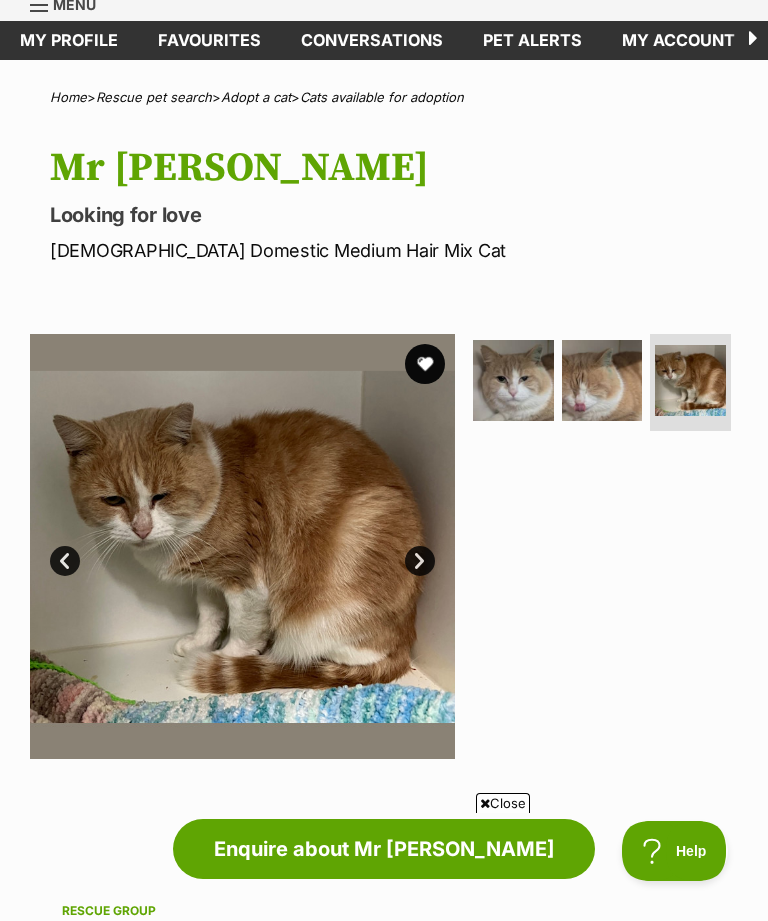 click at bounding box center (513, 380) 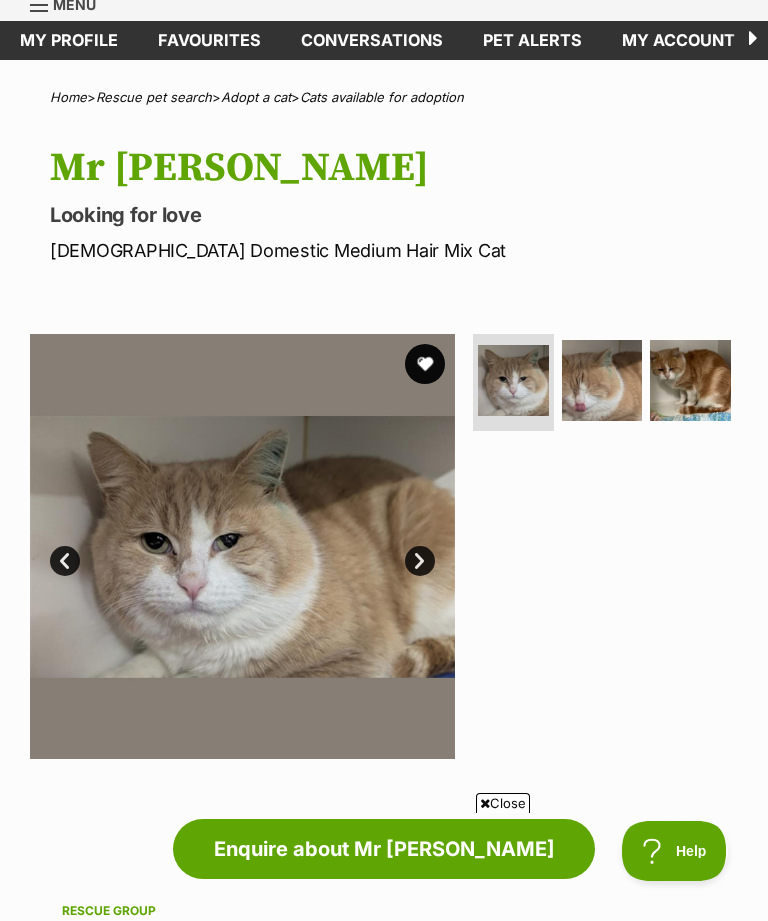 click on "Home
>
Rescue pet search
>
Adopt a cat
>
Cats available for adoption" at bounding box center (384, 97) 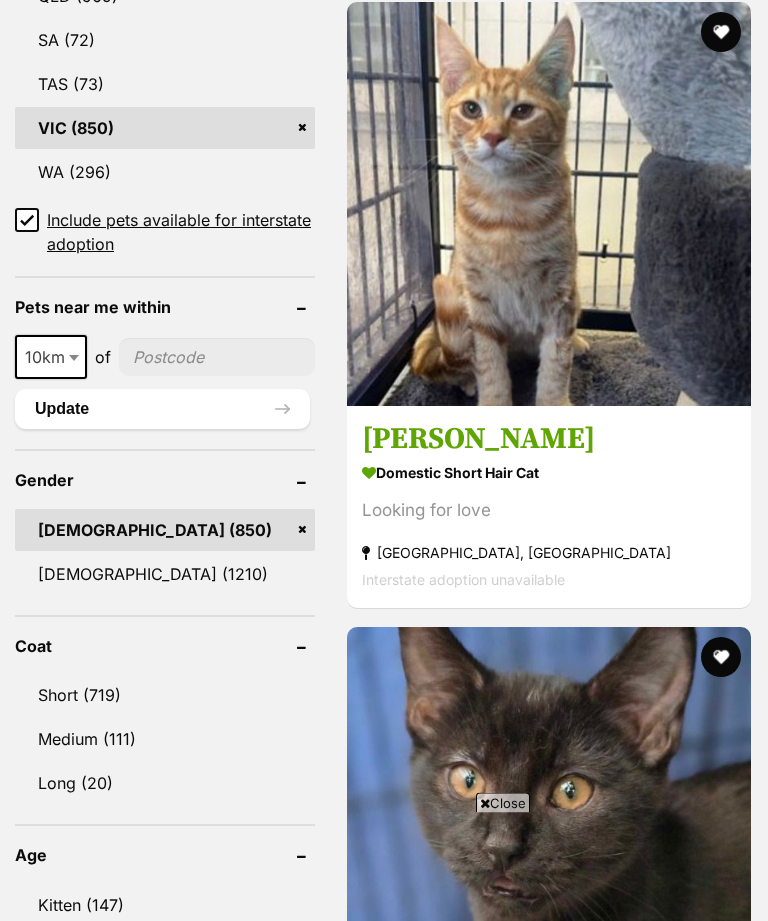 scroll, scrollTop: 2152, scrollLeft: 0, axis: vertical 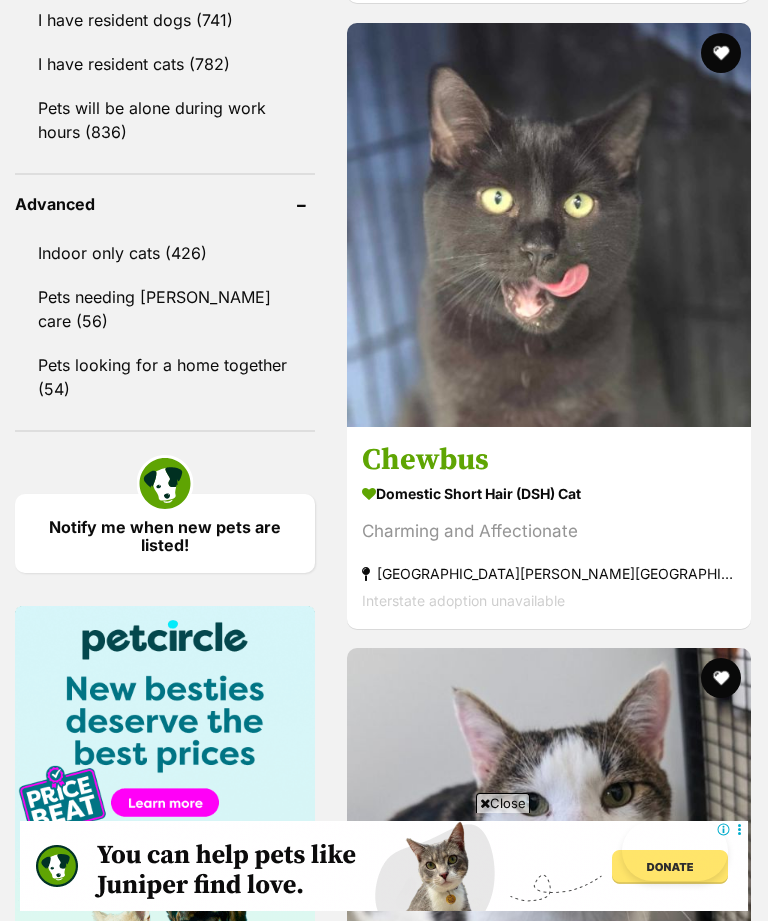 click on "Chewbus" at bounding box center (549, 460) 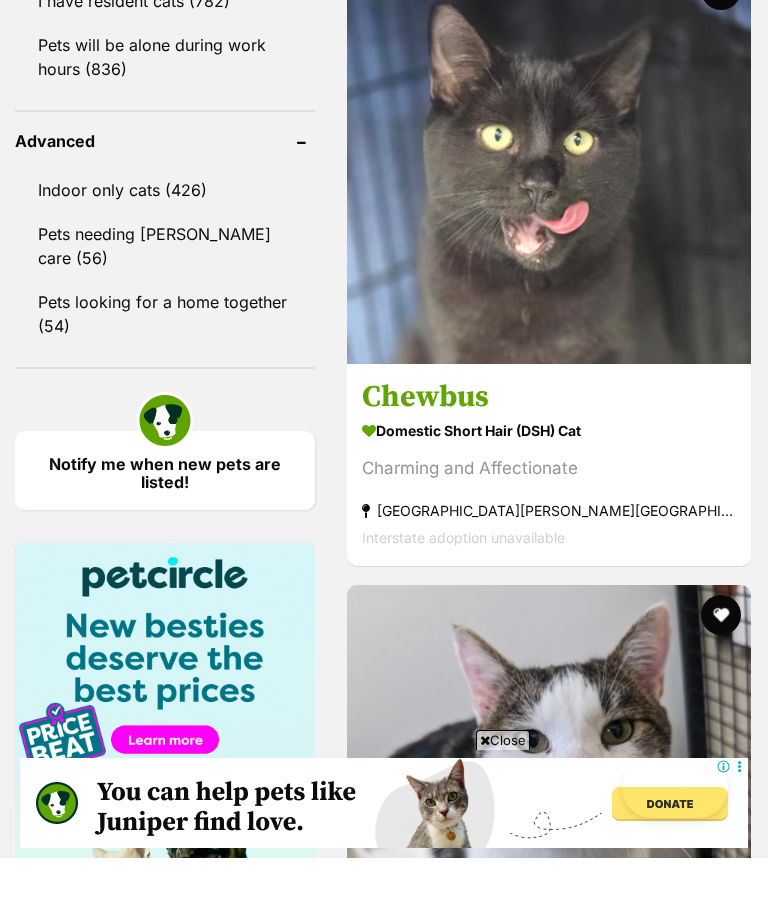 scroll, scrollTop: 0, scrollLeft: 0, axis: both 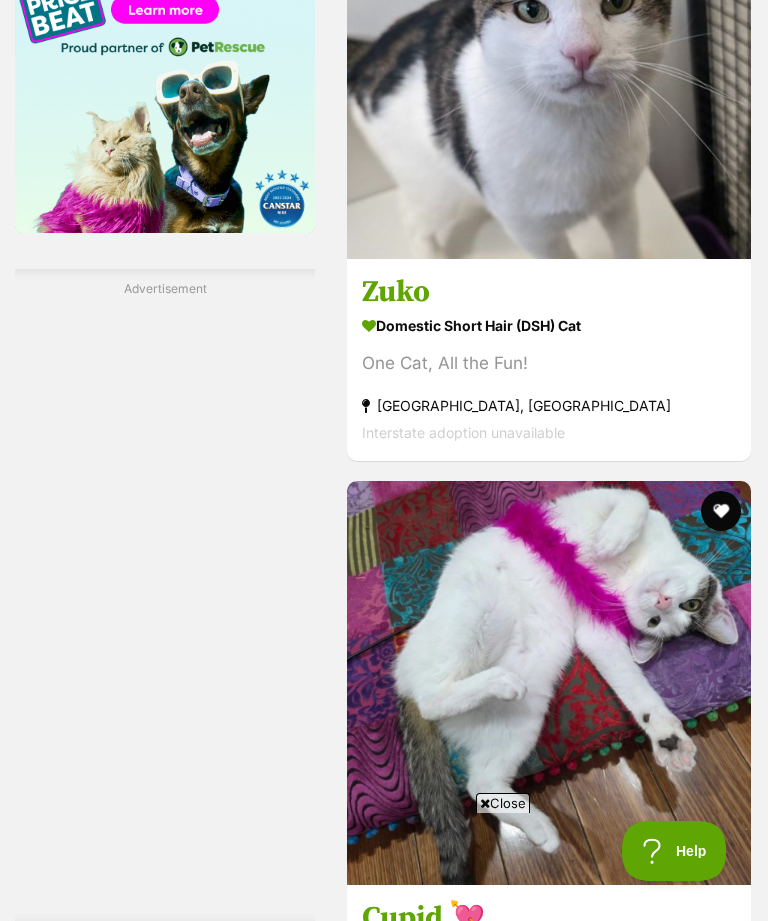 click on "Zuko" at bounding box center (549, 293) 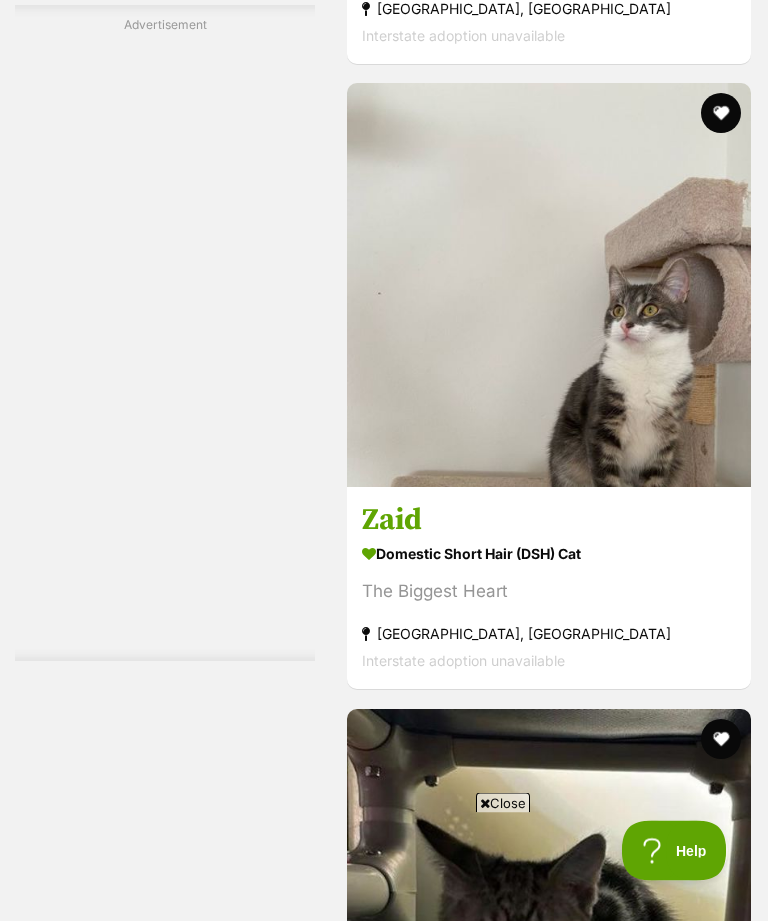 scroll, scrollTop: 5546, scrollLeft: 0, axis: vertical 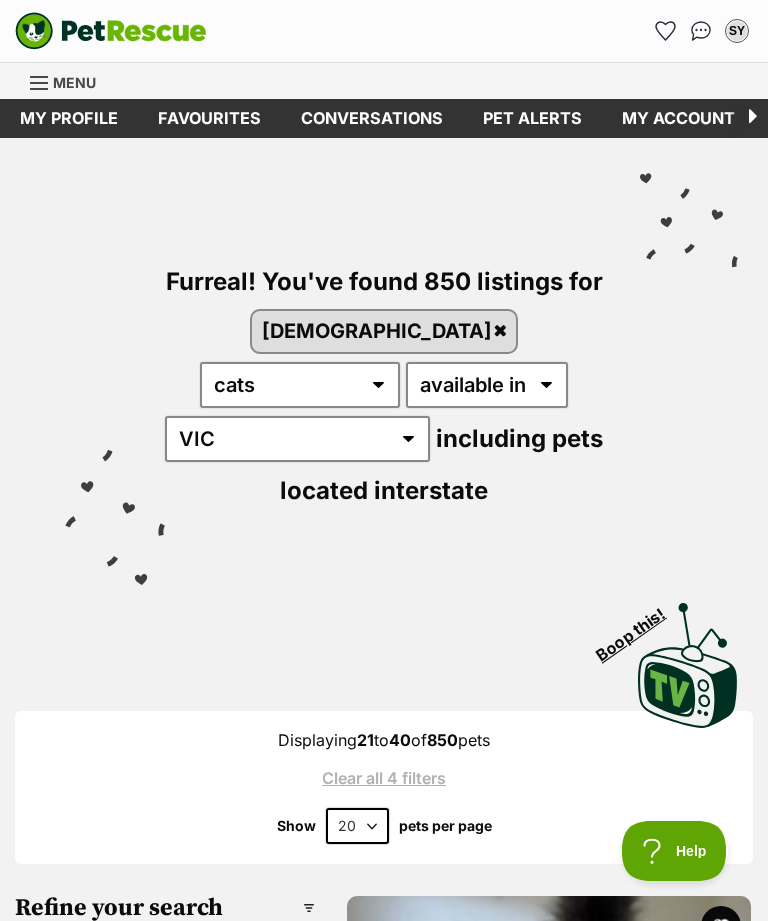 click on "Favourites" at bounding box center (209, 118) 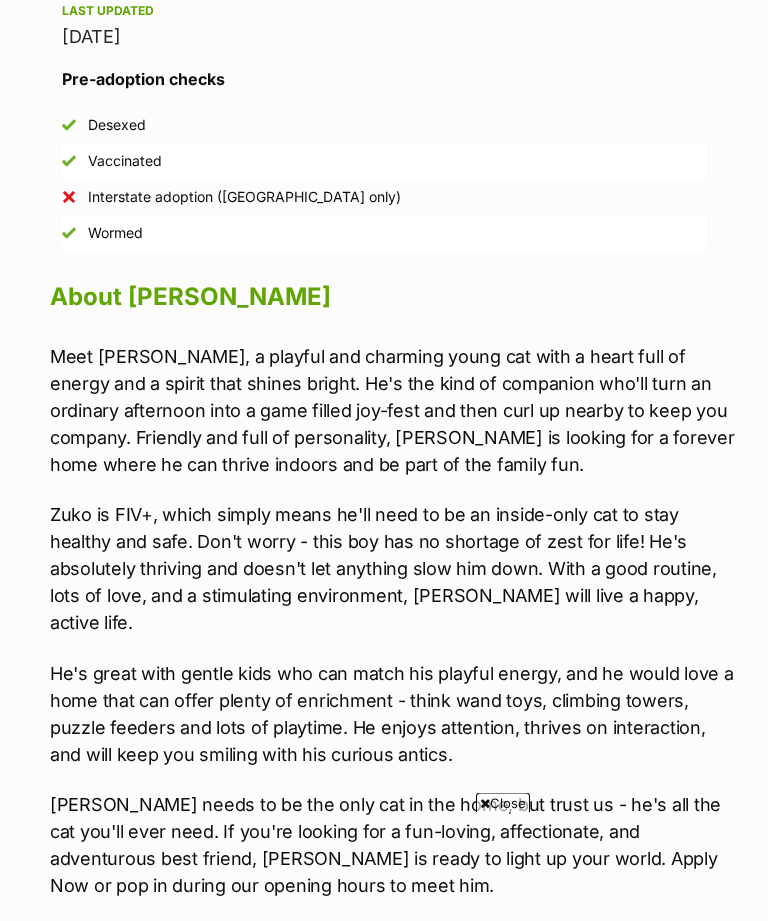 scroll, scrollTop: 1579, scrollLeft: 0, axis: vertical 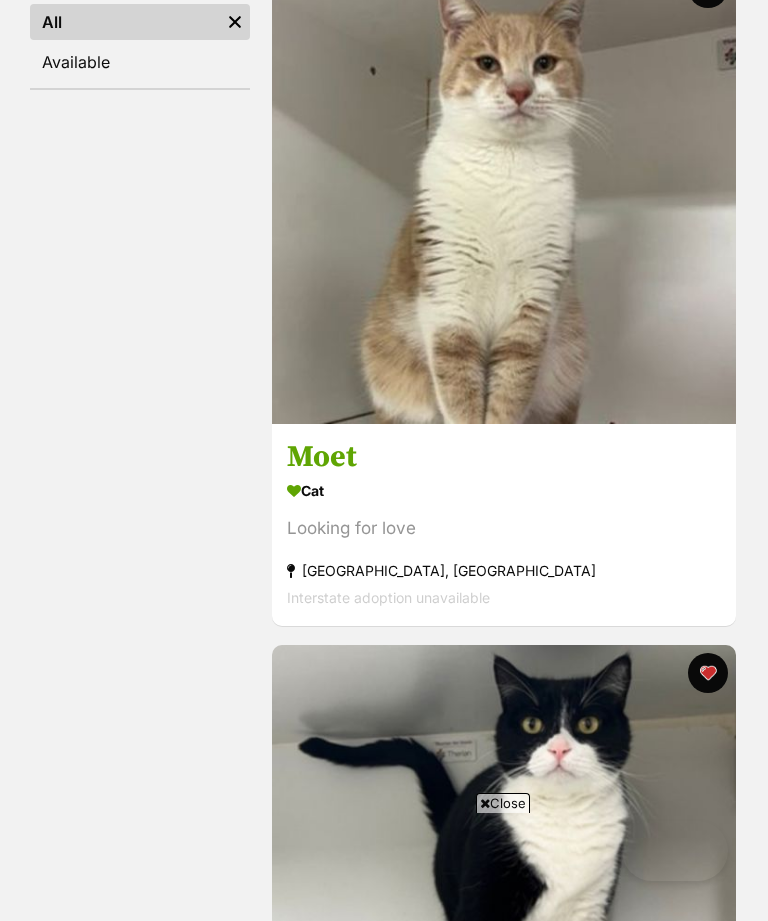 click on "Moet" at bounding box center [504, 457] 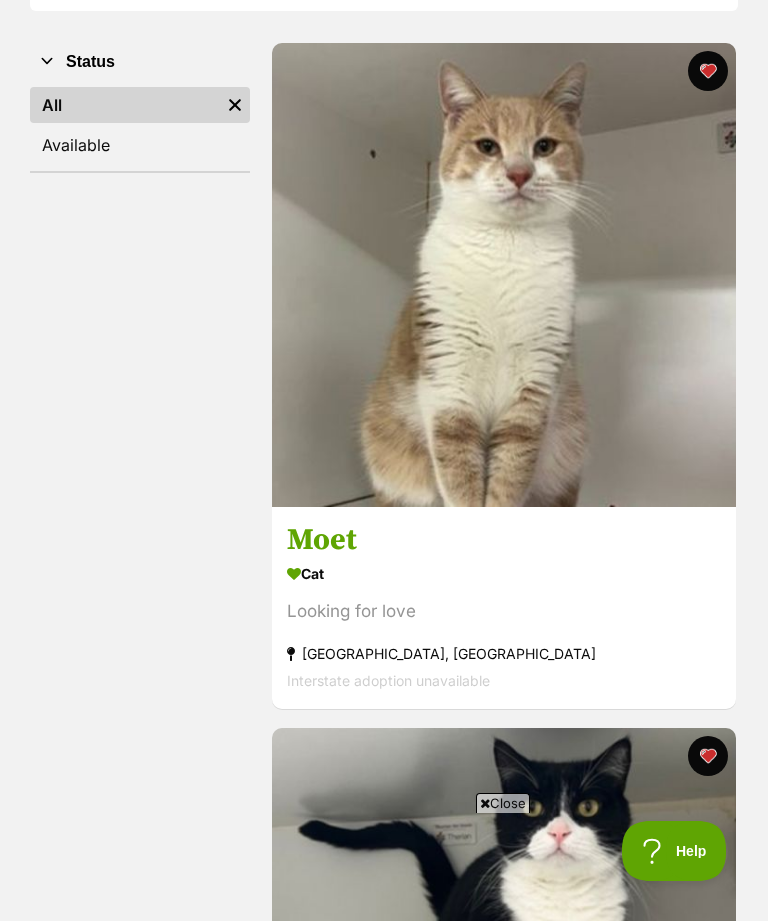 scroll, scrollTop: 0, scrollLeft: 0, axis: both 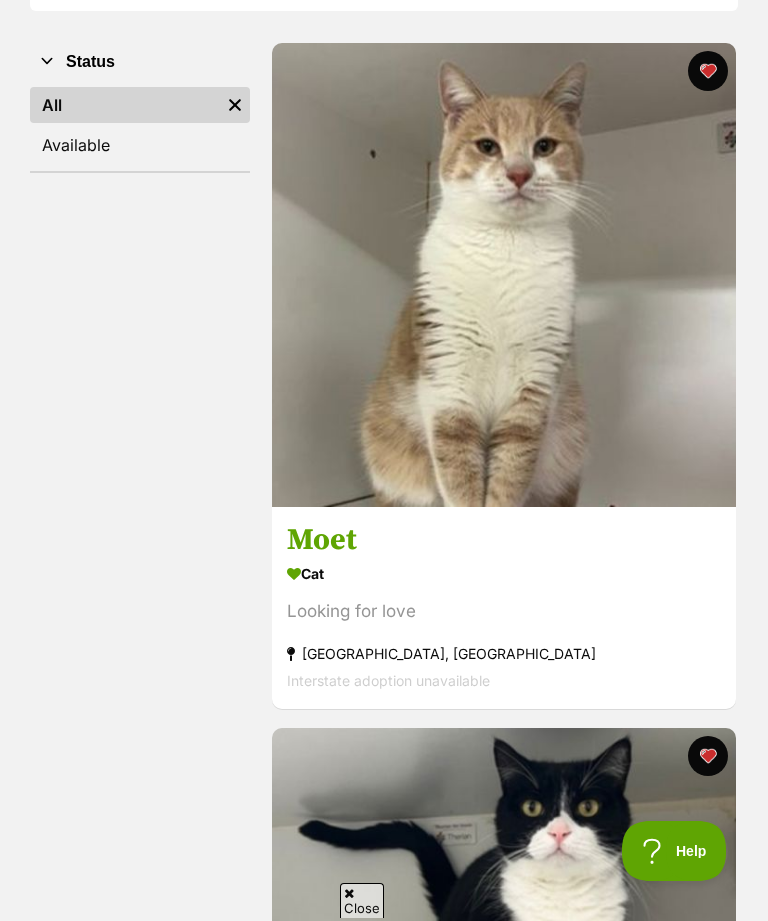 click at bounding box center (708, 71) 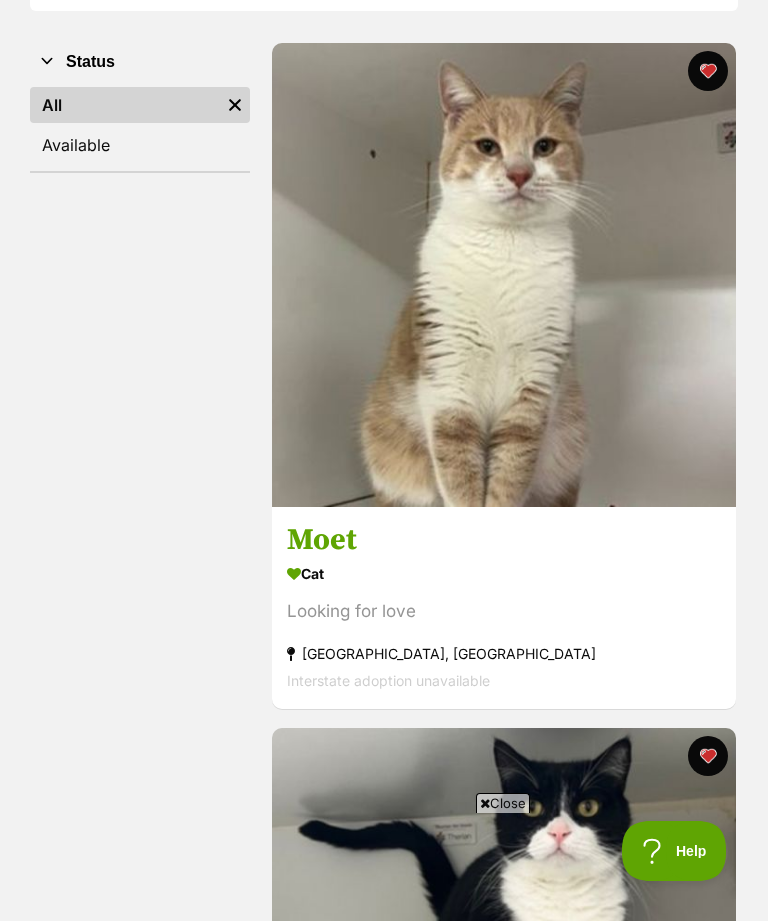 click at bounding box center [708, 71] 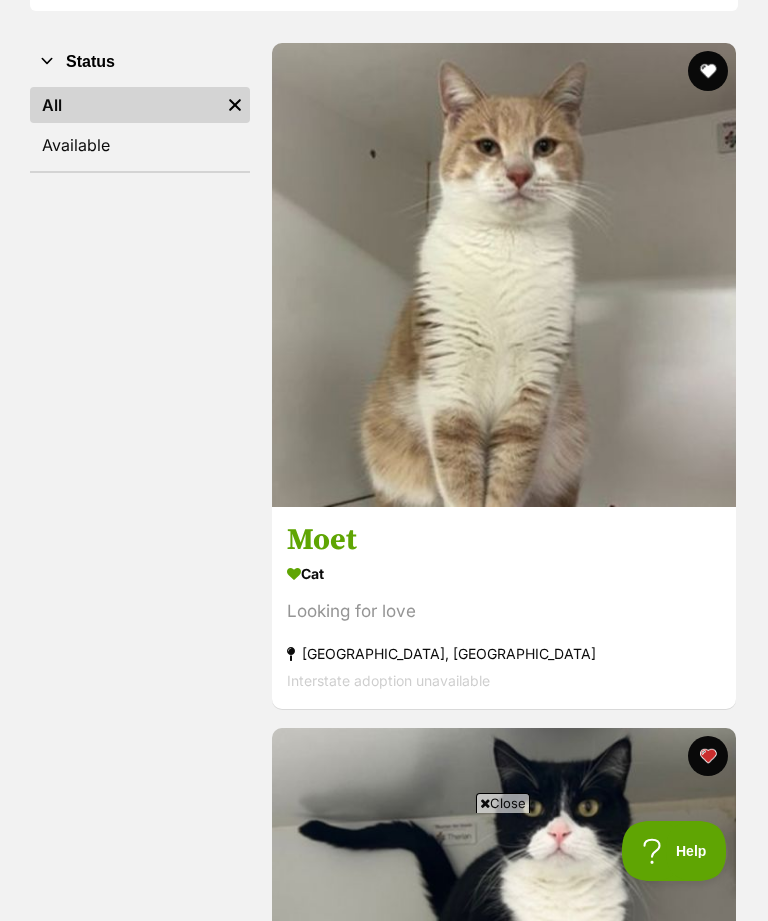 click at bounding box center [708, 71] 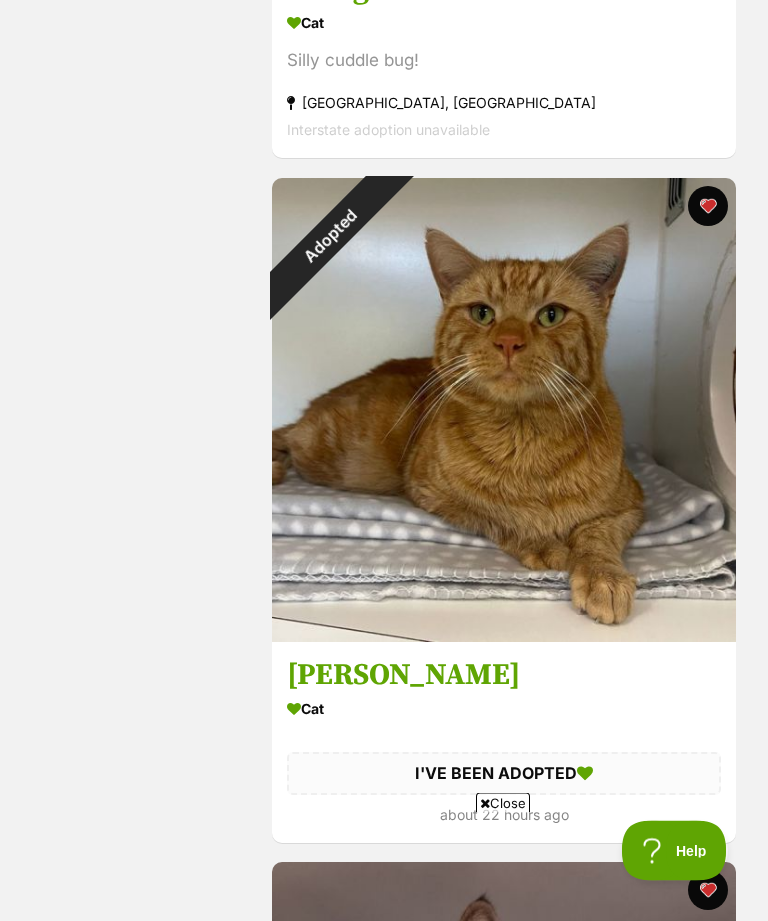 scroll, scrollTop: 2317, scrollLeft: 0, axis: vertical 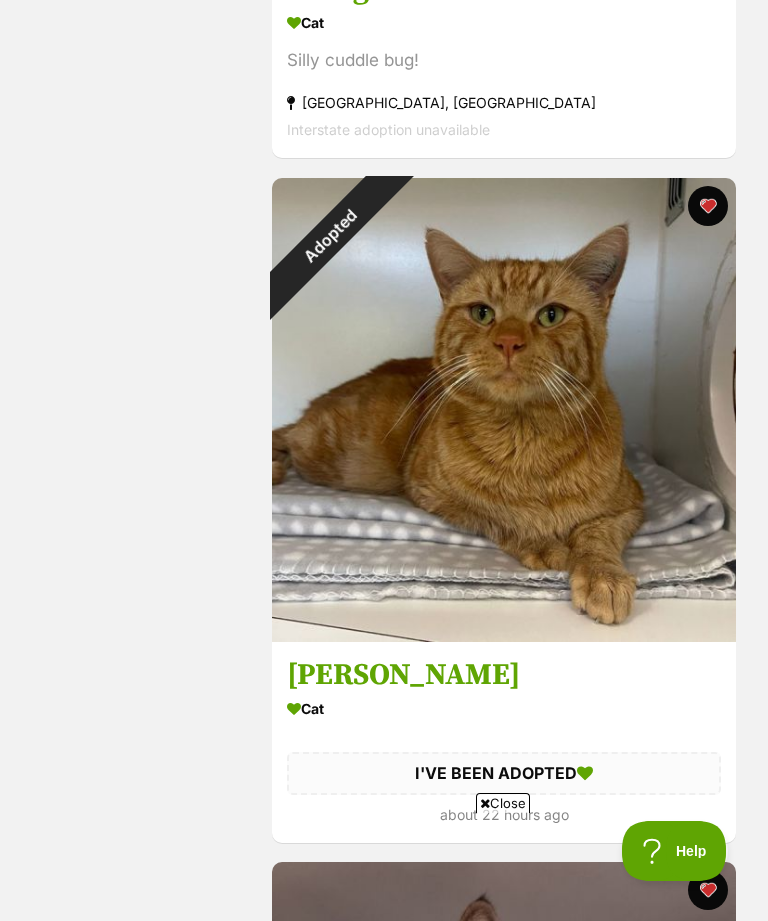 click on "Adopted" at bounding box center (330, 236) 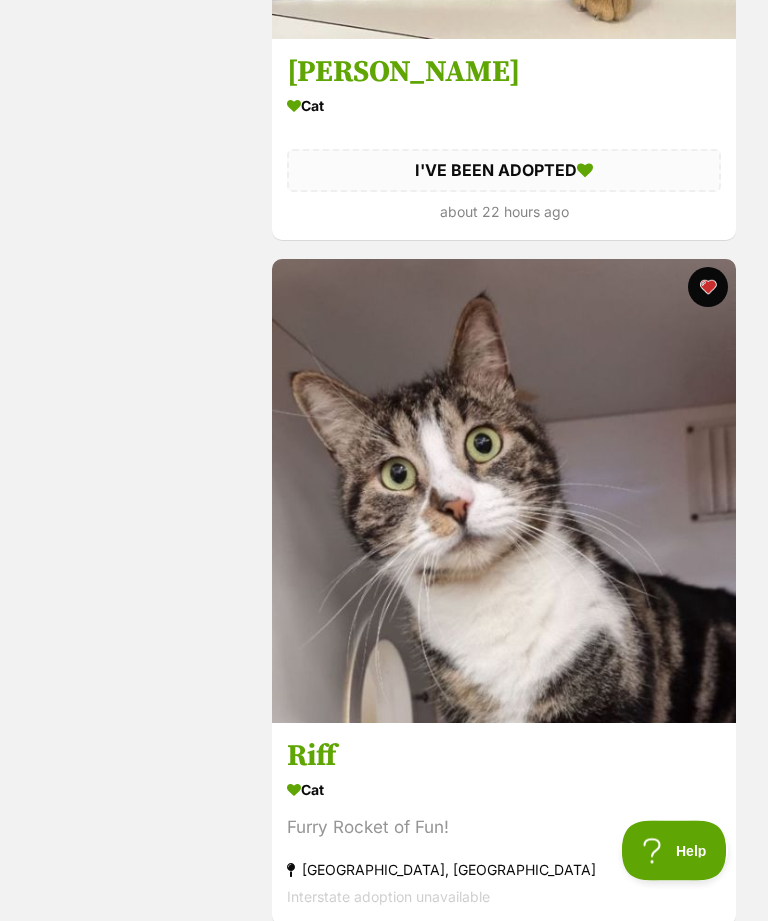 scroll, scrollTop: 0, scrollLeft: 0, axis: both 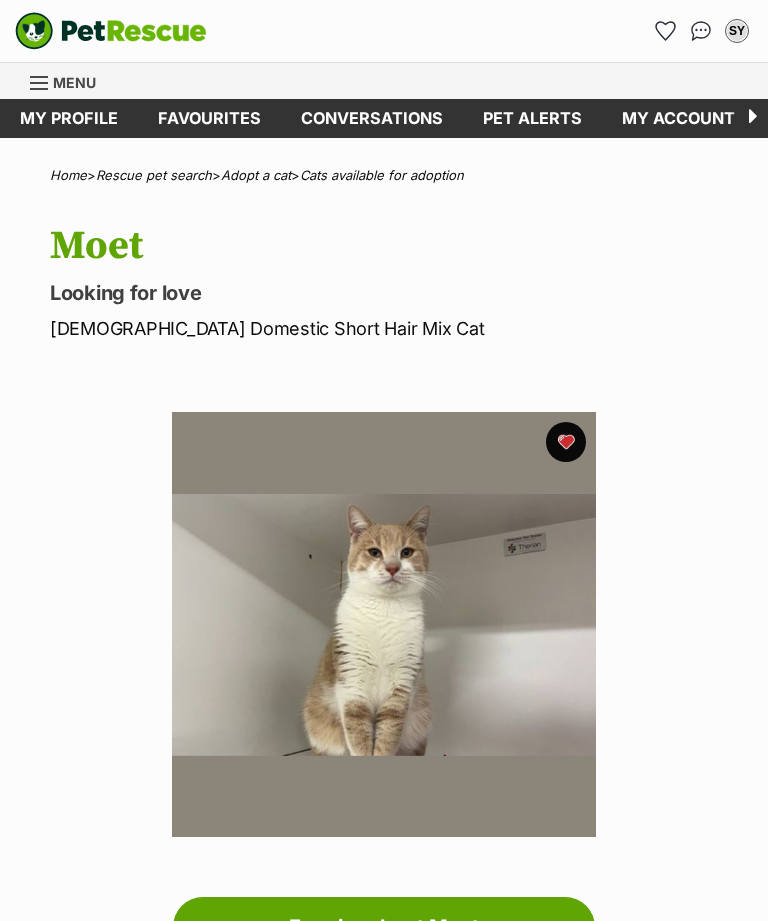 click at bounding box center [566, 442] 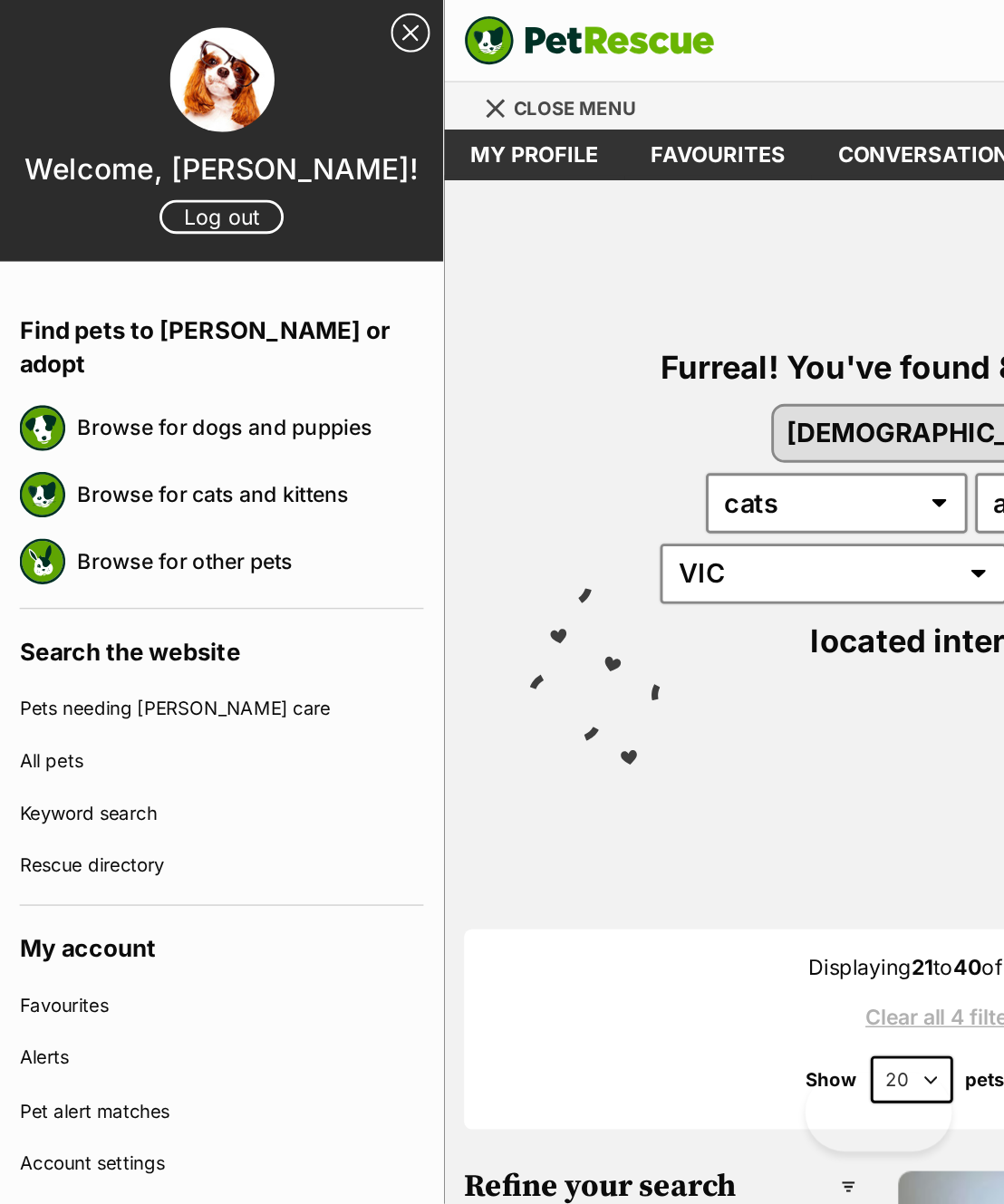 scroll, scrollTop: 0, scrollLeft: 0, axis: both 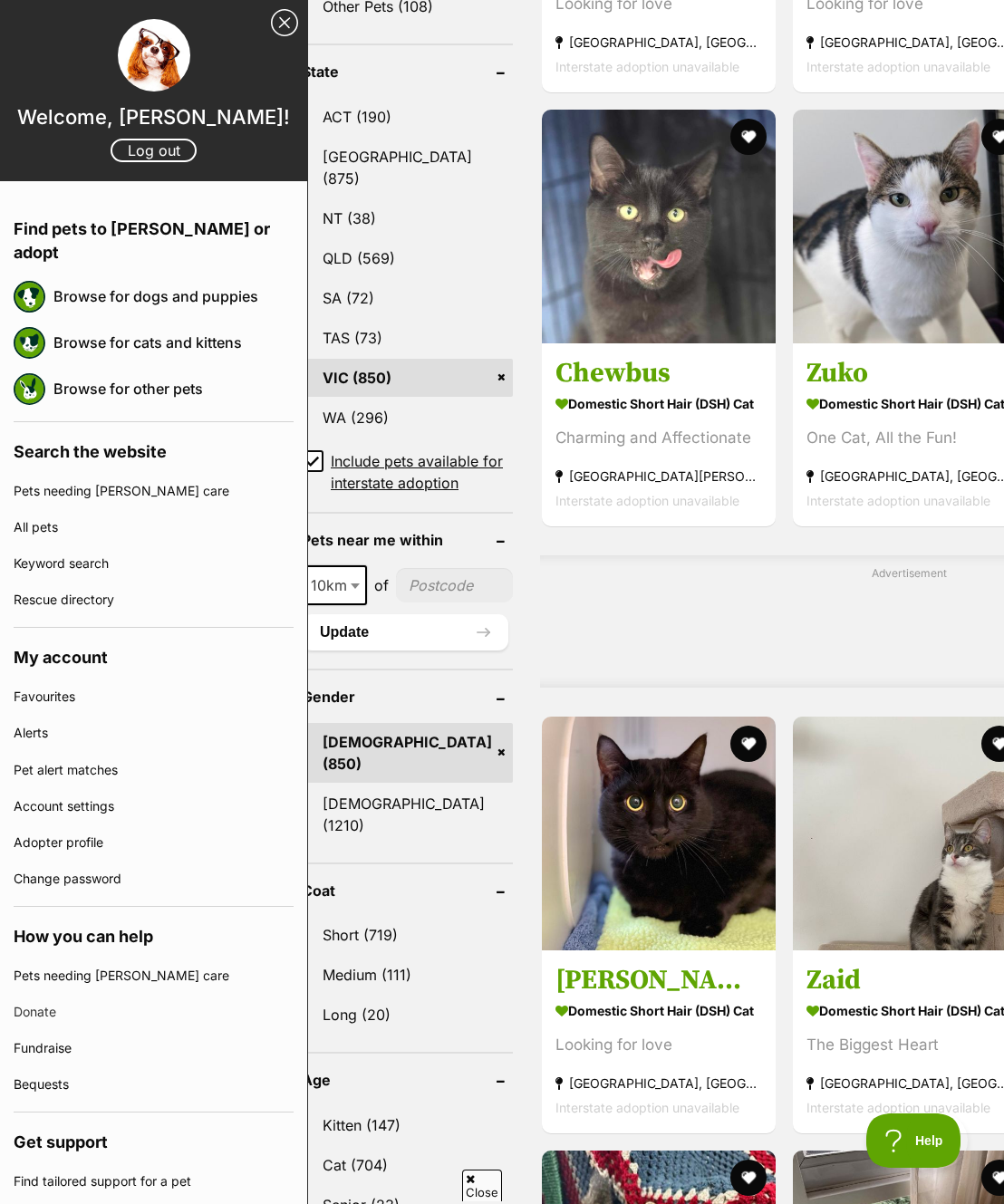 click on "Advertisement" at bounding box center (909, 621) 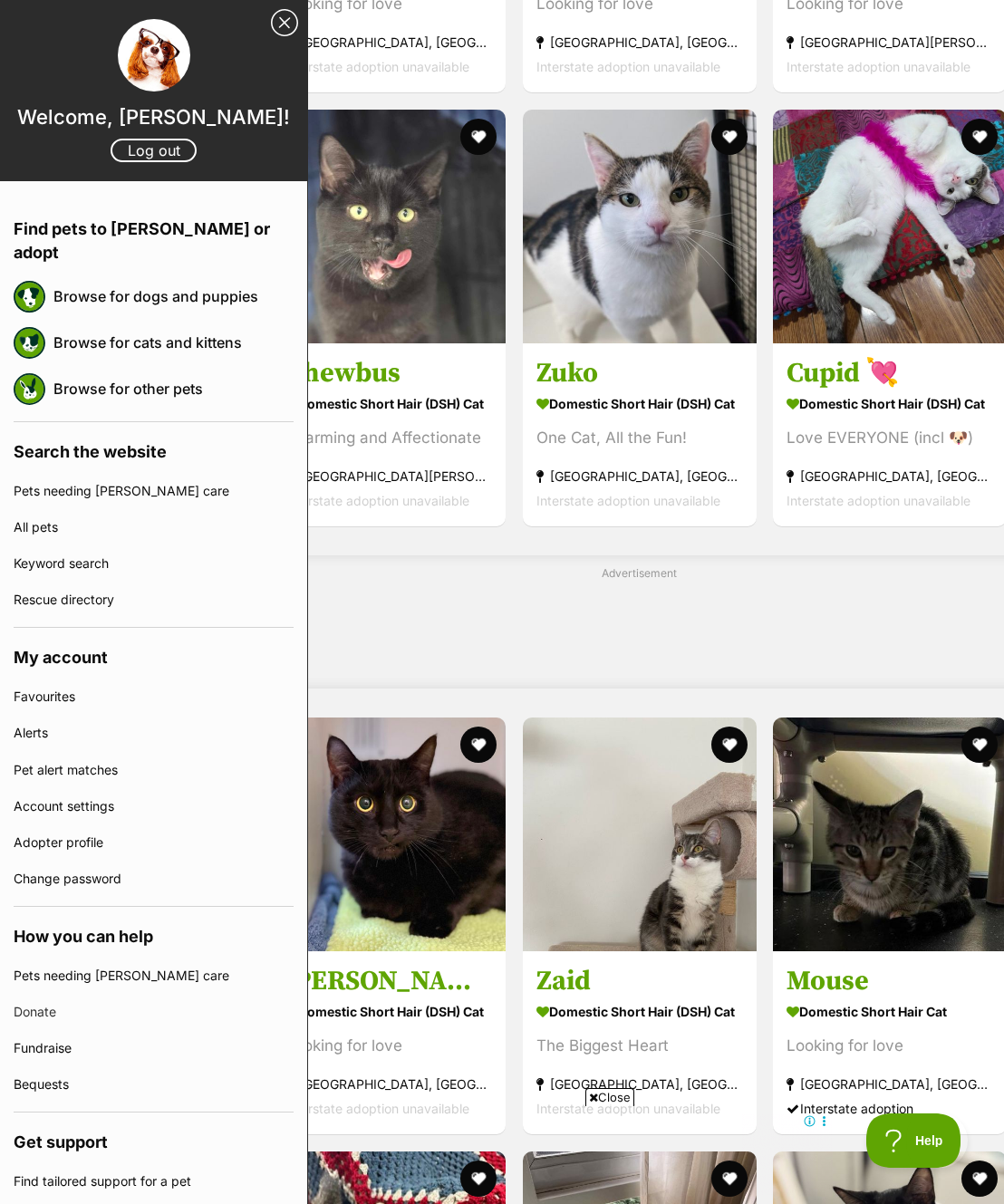 scroll, scrollTop: 0, scrollLeft: 0, axis: both 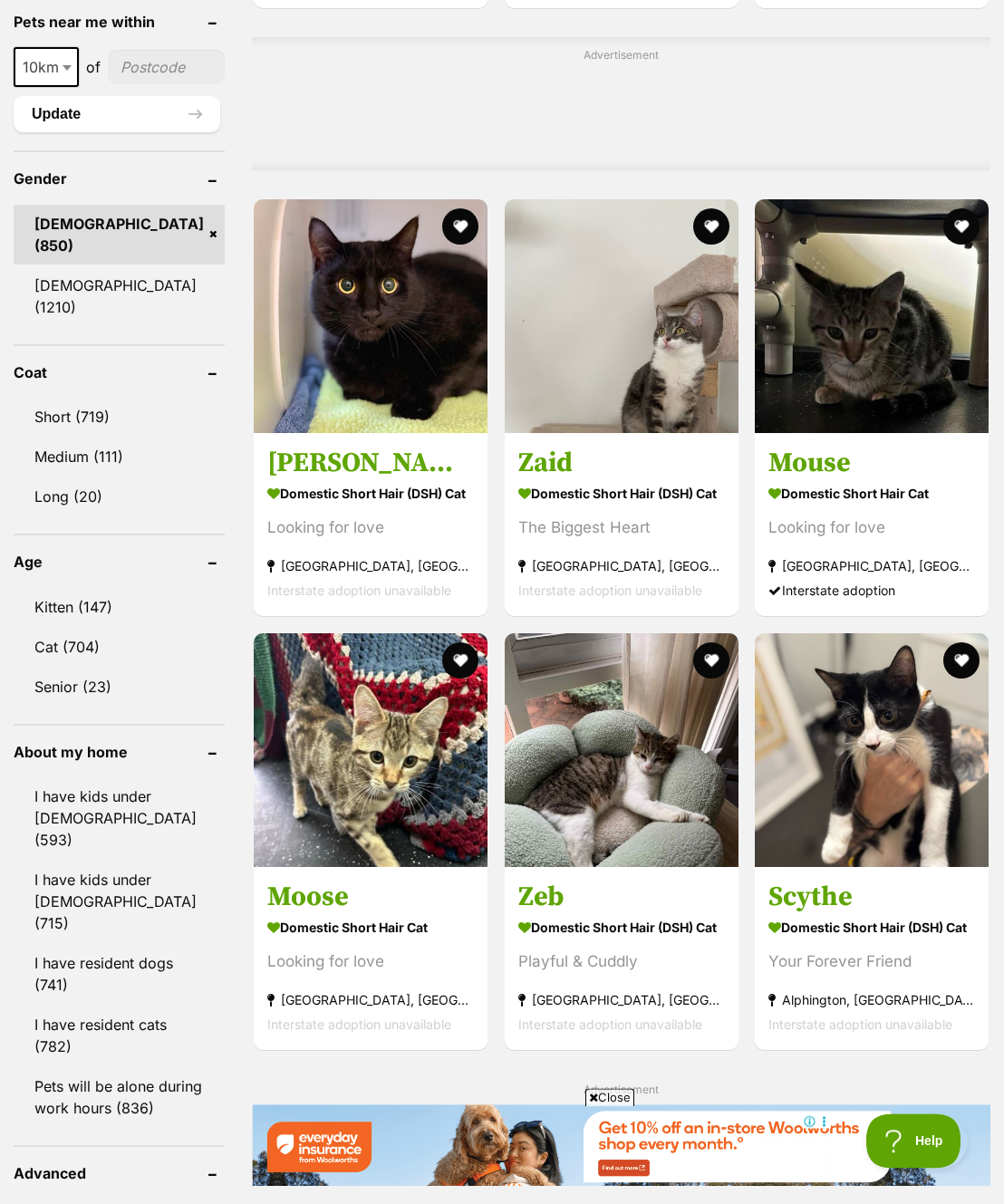click on "Cat (704)" at bounding box center [119, 647] 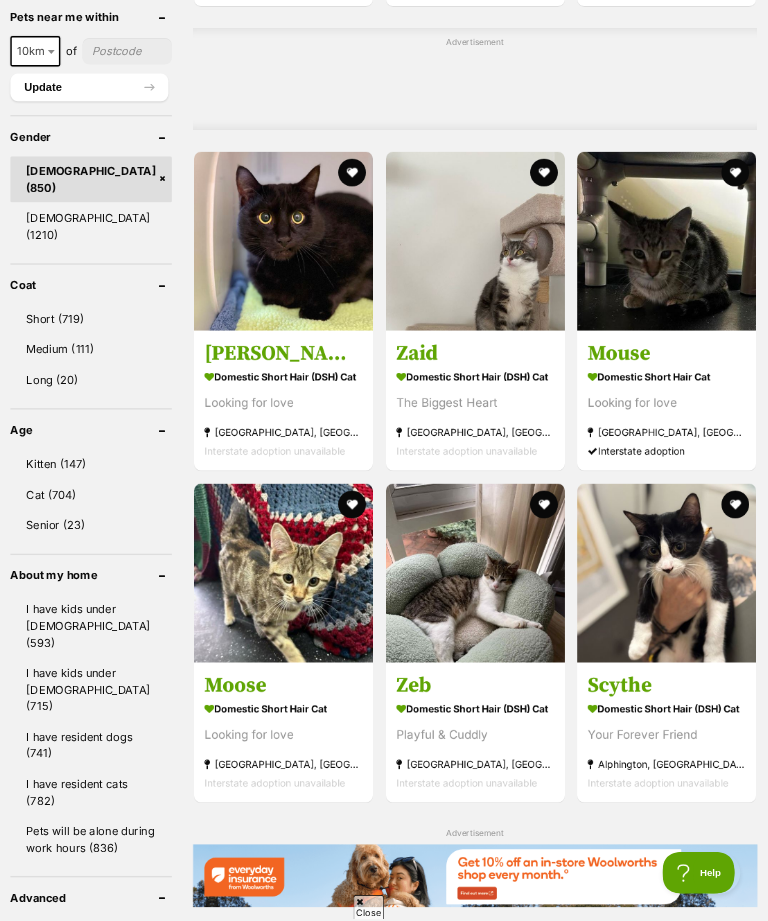 scroll, scrollTop: 1447, scrollLeft: 0, axis: vertical 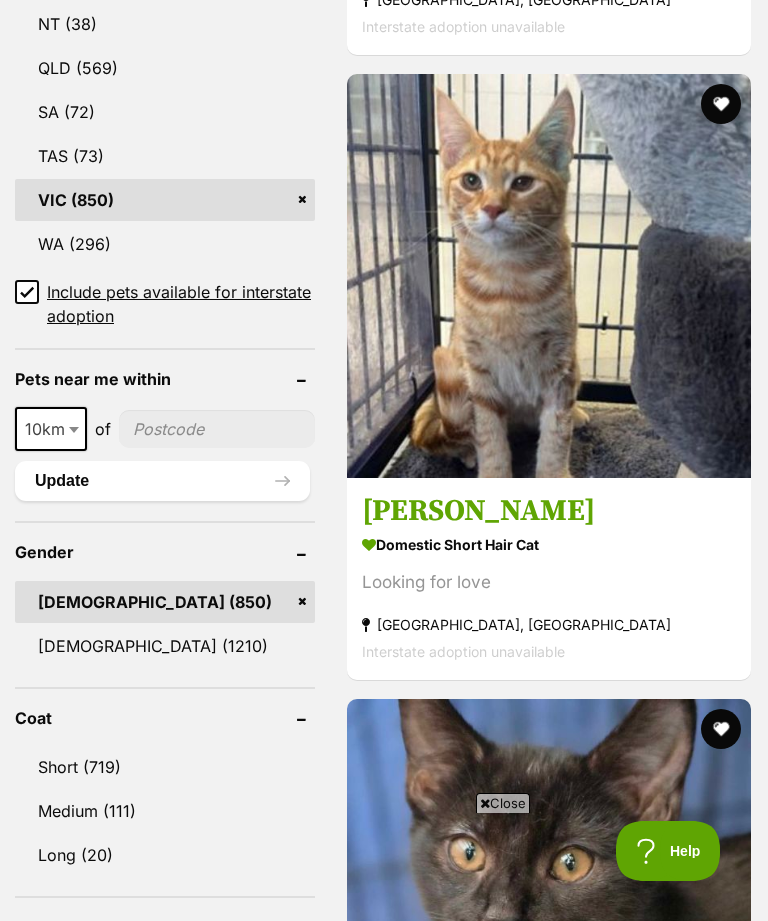 click on "Domestic Short Hair Cat" at bounding box center (549, 544) 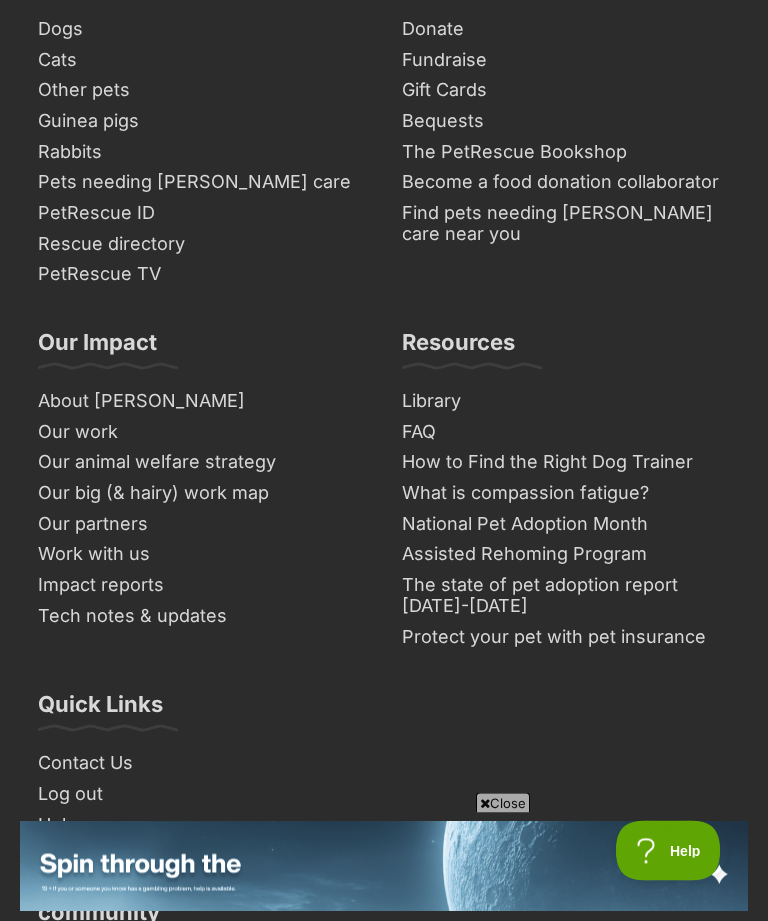 scroll, scrollTop: 14672, scrollLeft: 0, axis: vertical 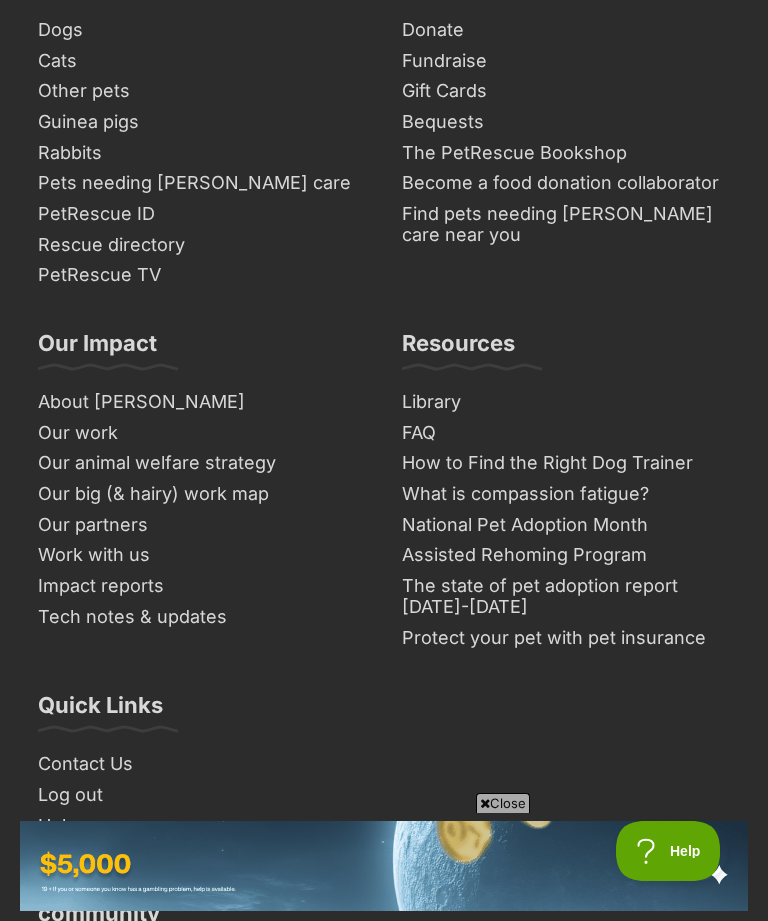 click on "Next" at bounding box center (630, -331) 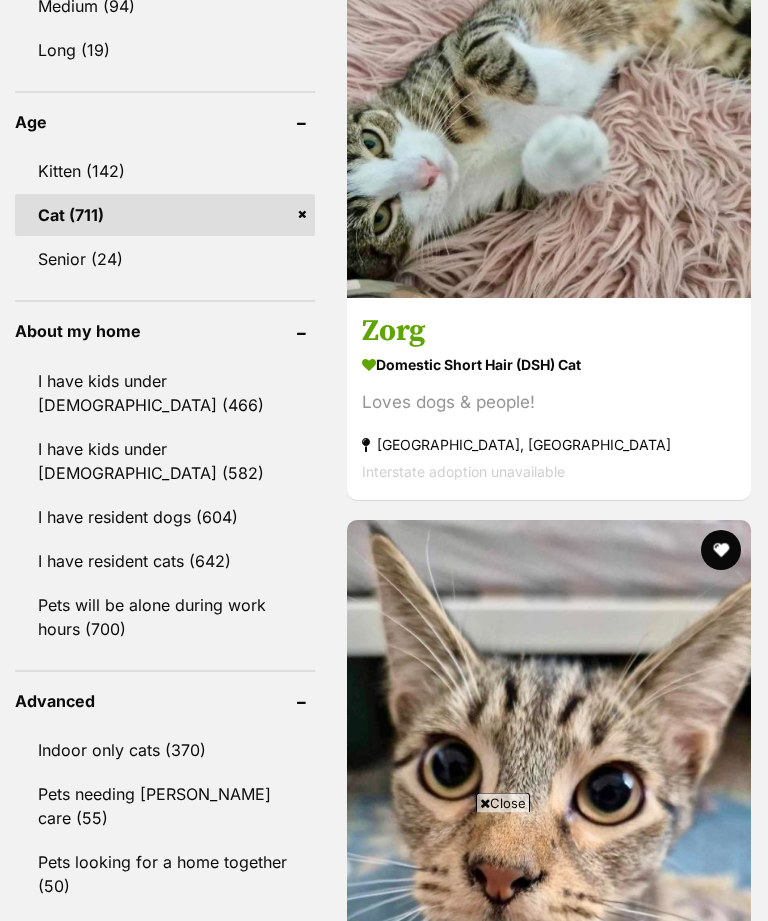 scroll, scrollTop: 2720, scrollLeft: 0, axis: vertical 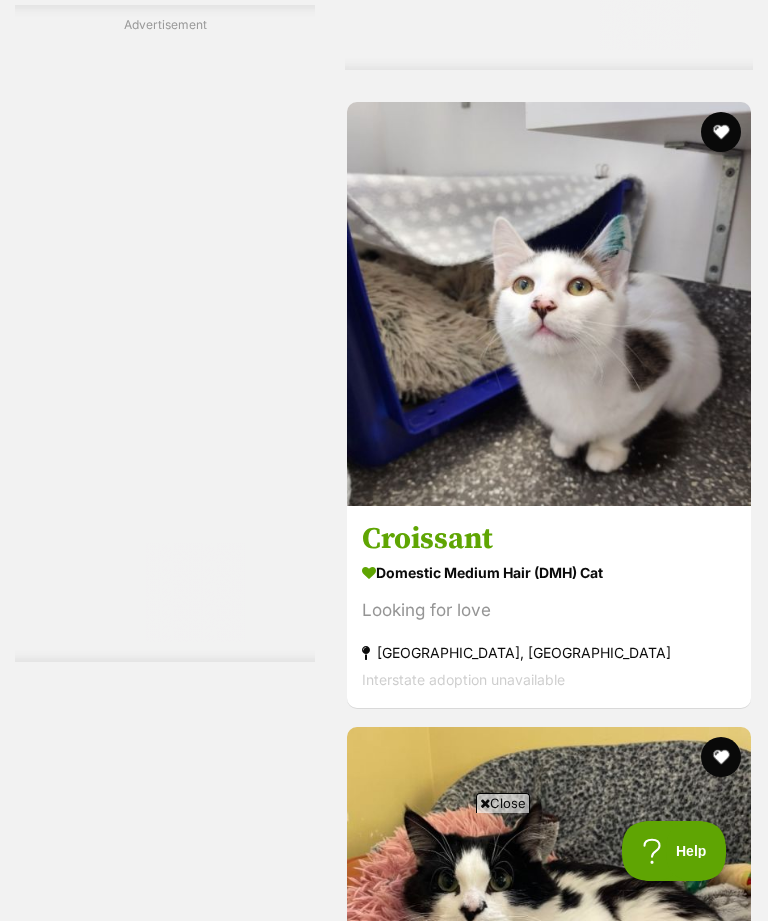 click on "Close" at bounding box center [503, 803] 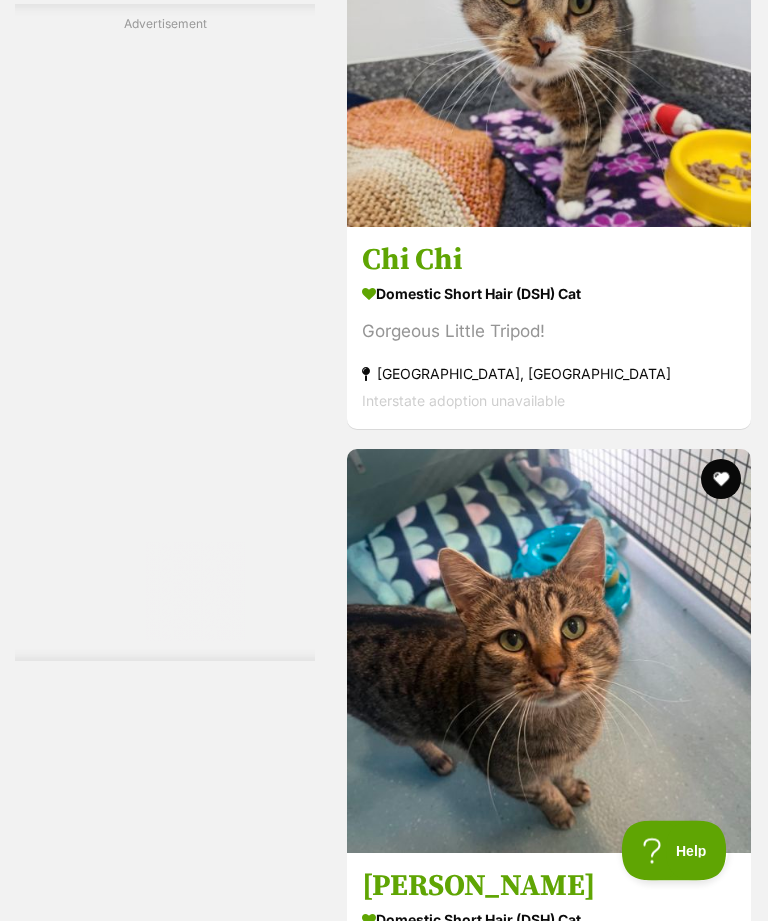 scroll, scrollTop: 0, scrollLeft: 0, axis: both 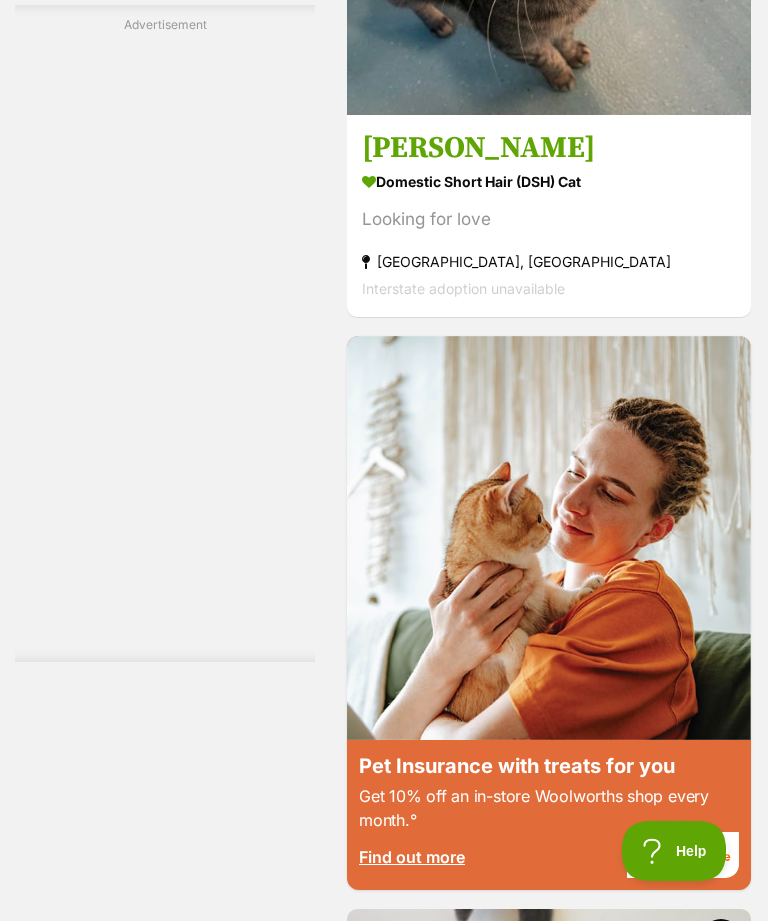 click on "Domestic Short Hair (DSH) Cat" at bounding box center [549, 181] 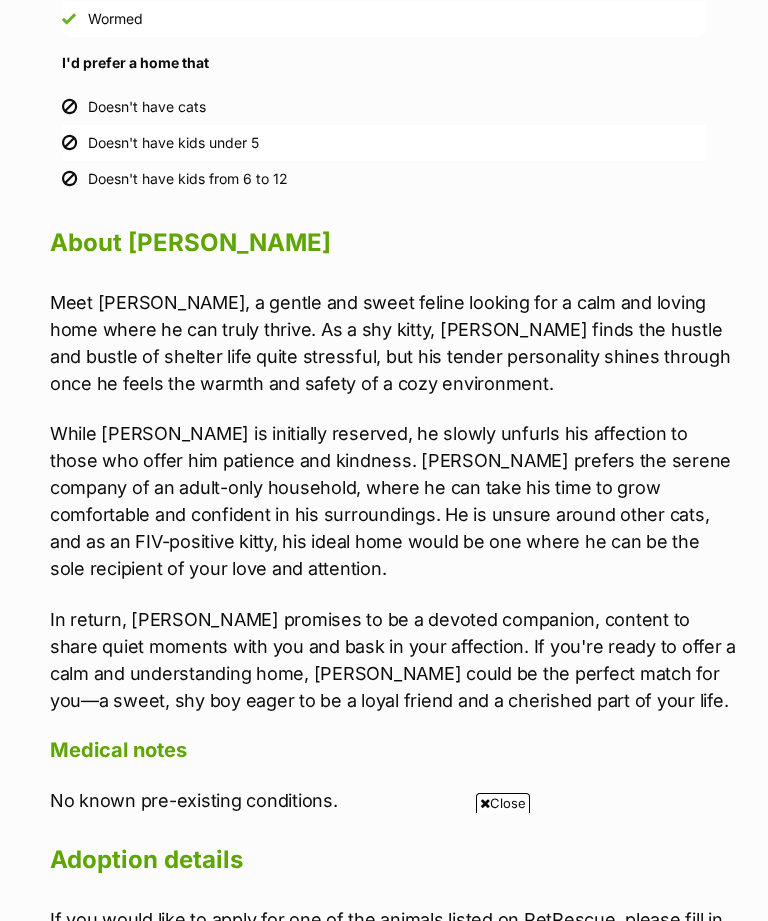 scroll, scrollTop: 0, scrollLeft: 0, axis: both 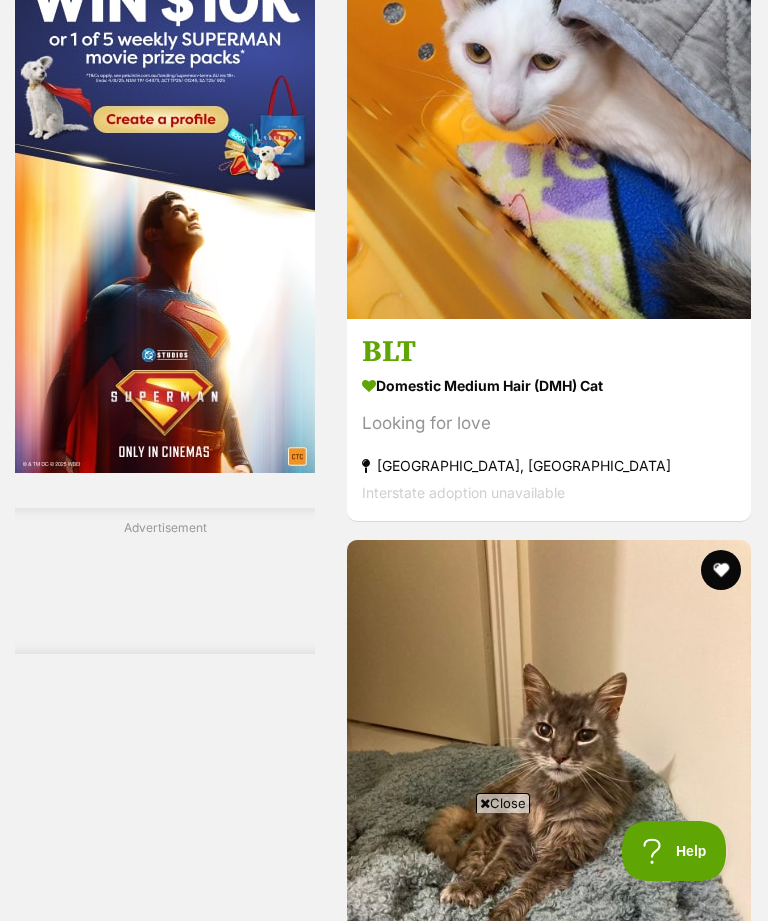 click on "Domestic Medium Hair (DMH) Cat" at bounding box center [549, 385] 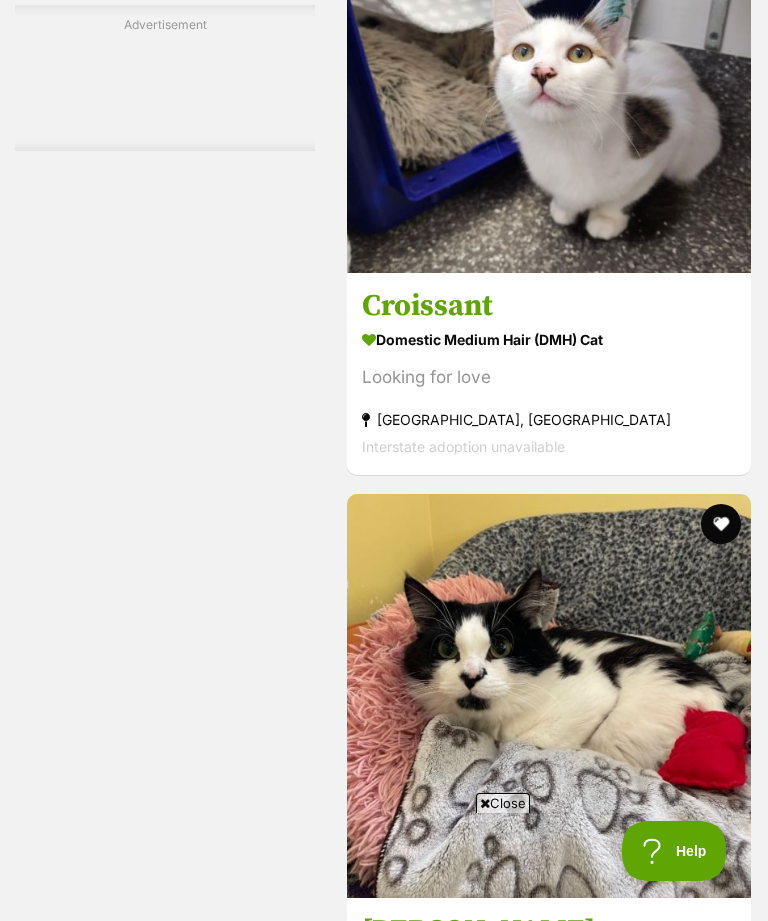 scroll, scrollTop: 0, scrollLeft: 0, axis: both 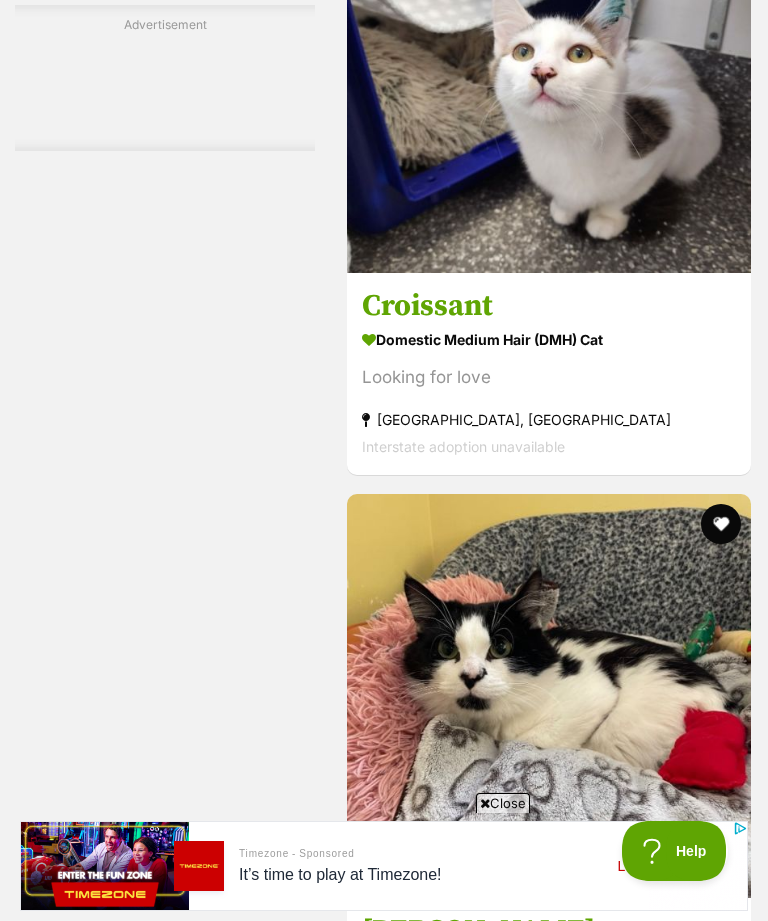 click on "Close" at bounding box center [503, 803] 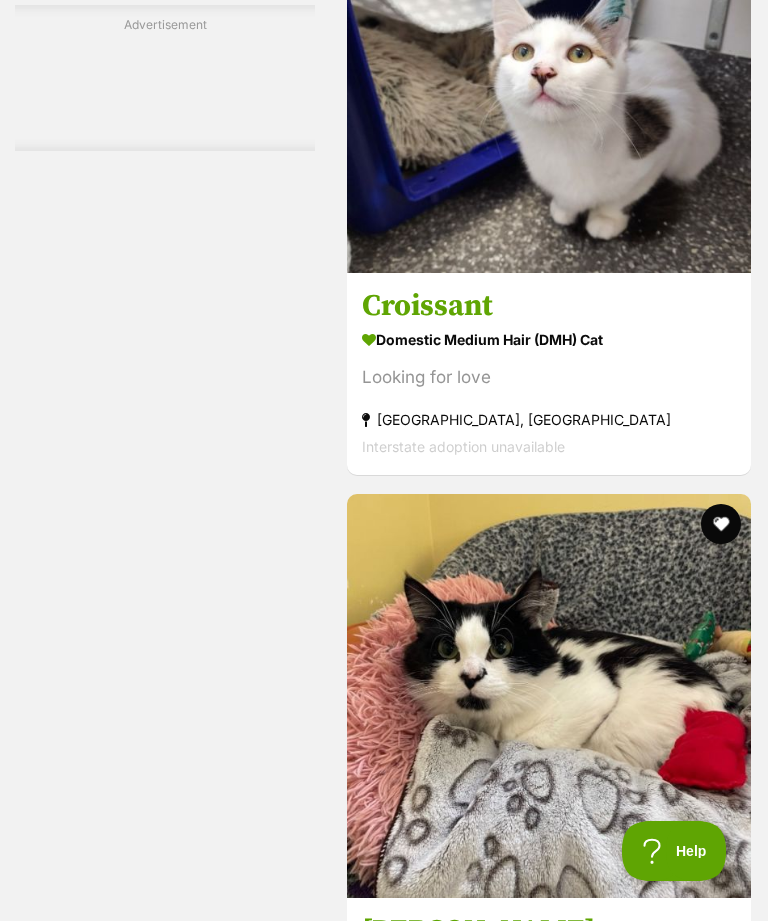 click on "Croissant" at bounding box center (549, 306) 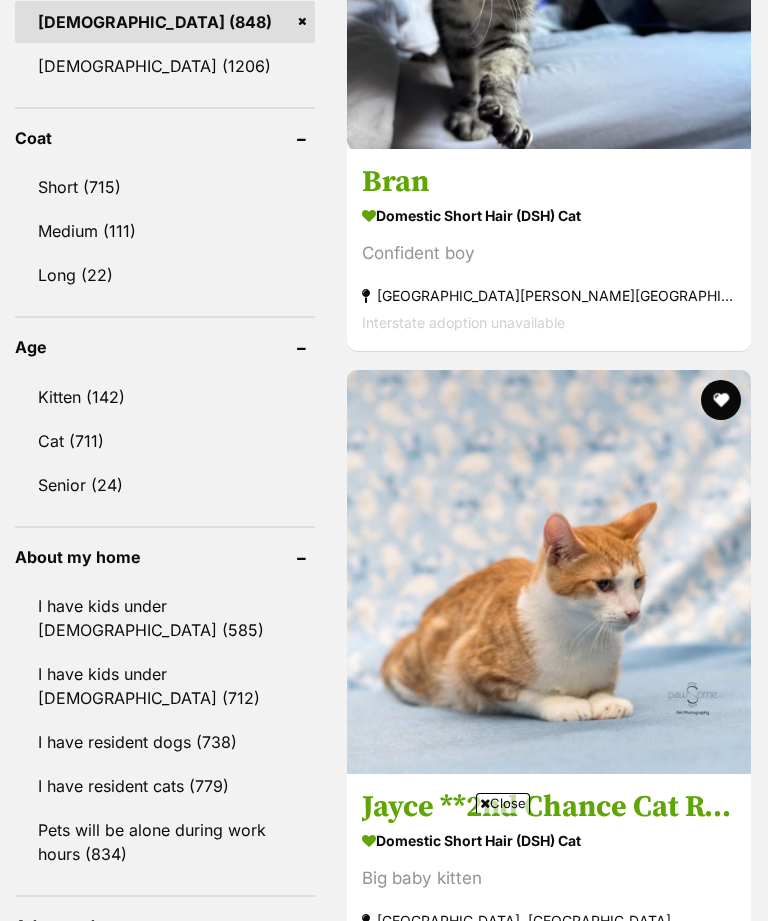 scroll, scrollTop: 2977, scrollLeft: 0, axis: vertical 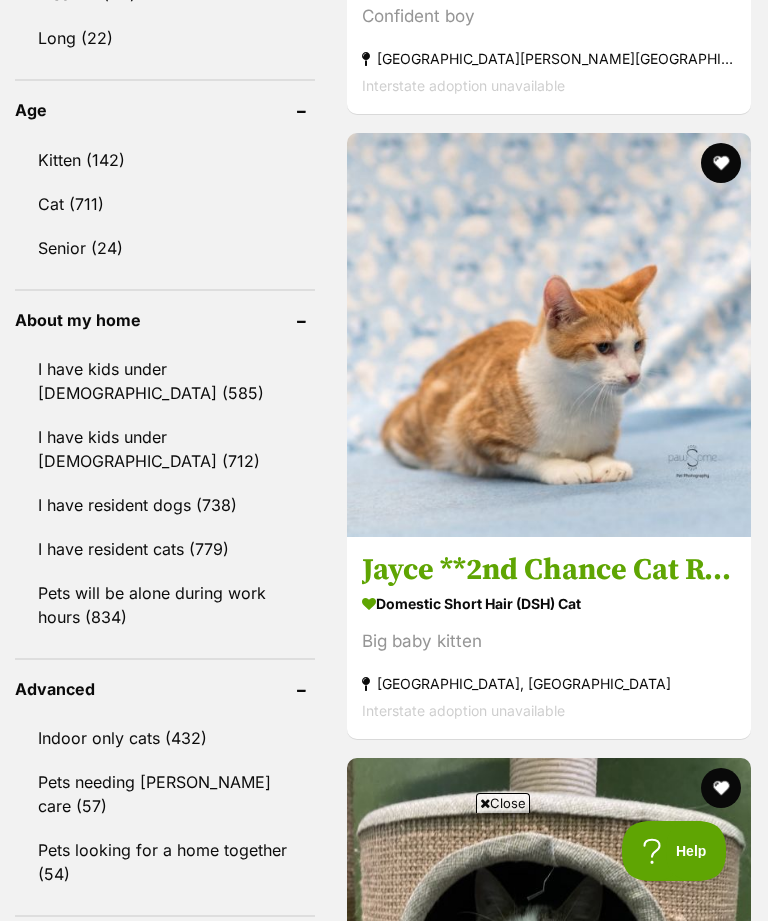 click on "Cat (711)" at bounding box center (165, 204) 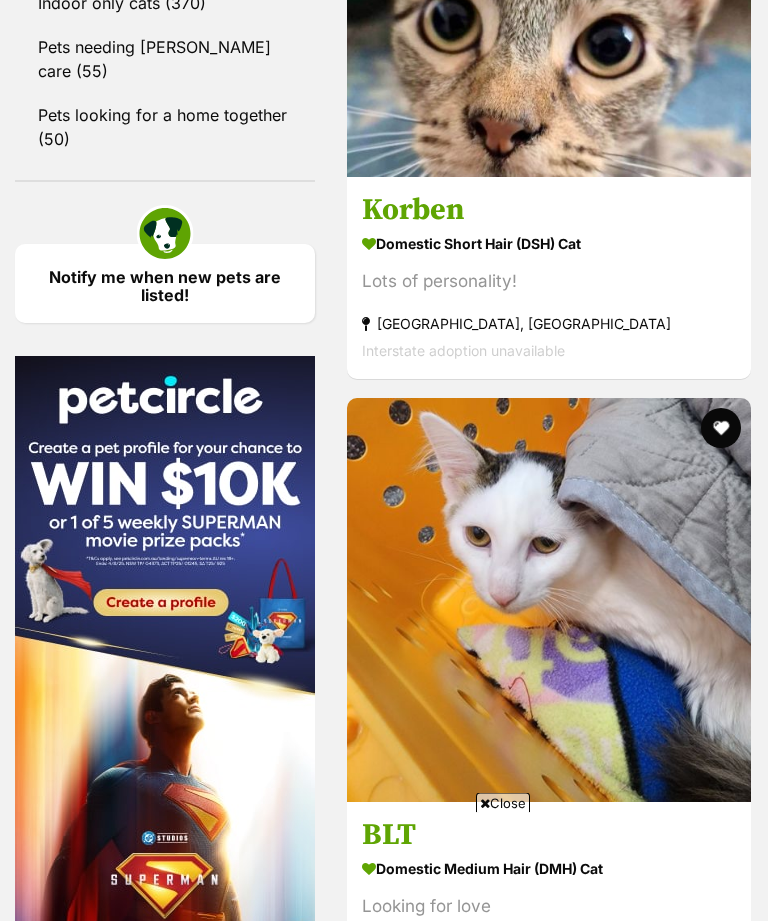 scroll, scrollTop: 3662, scrollLeft: 0, axis: vertical 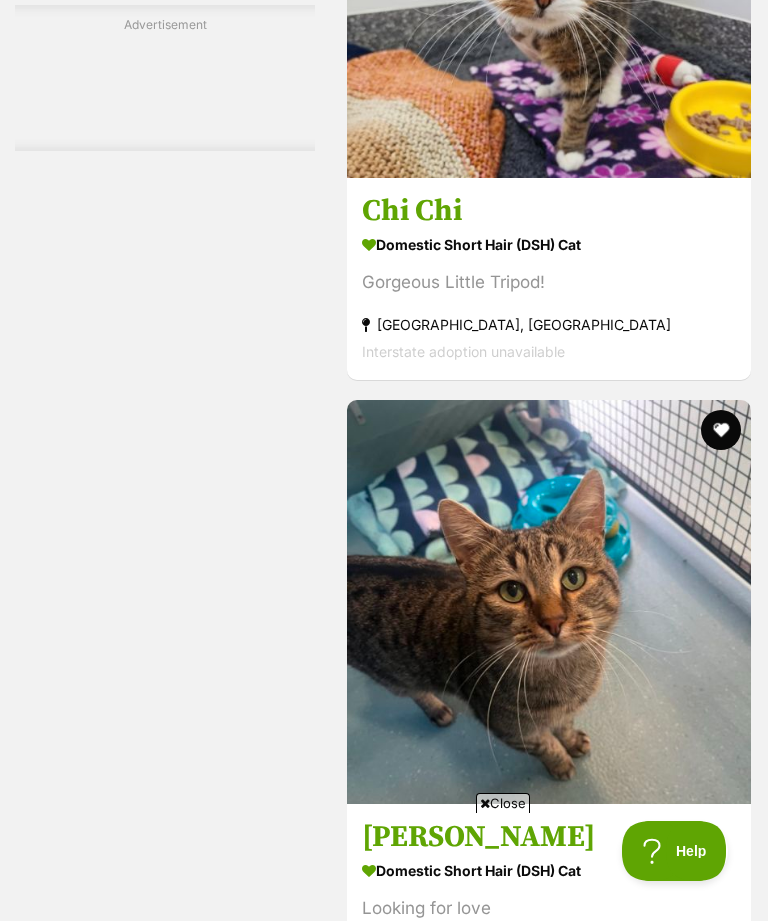 click on "Chi Chi" at bounding box center [549, 212] 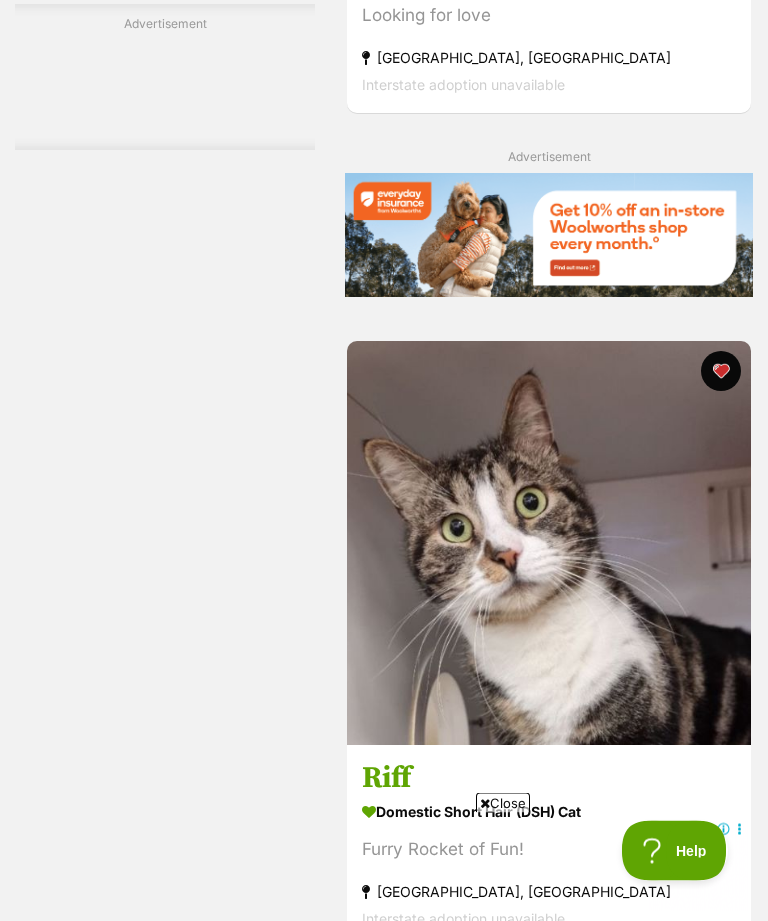 scroll, scrollTop: 9193, scrollLeft: 0, axis: vertical 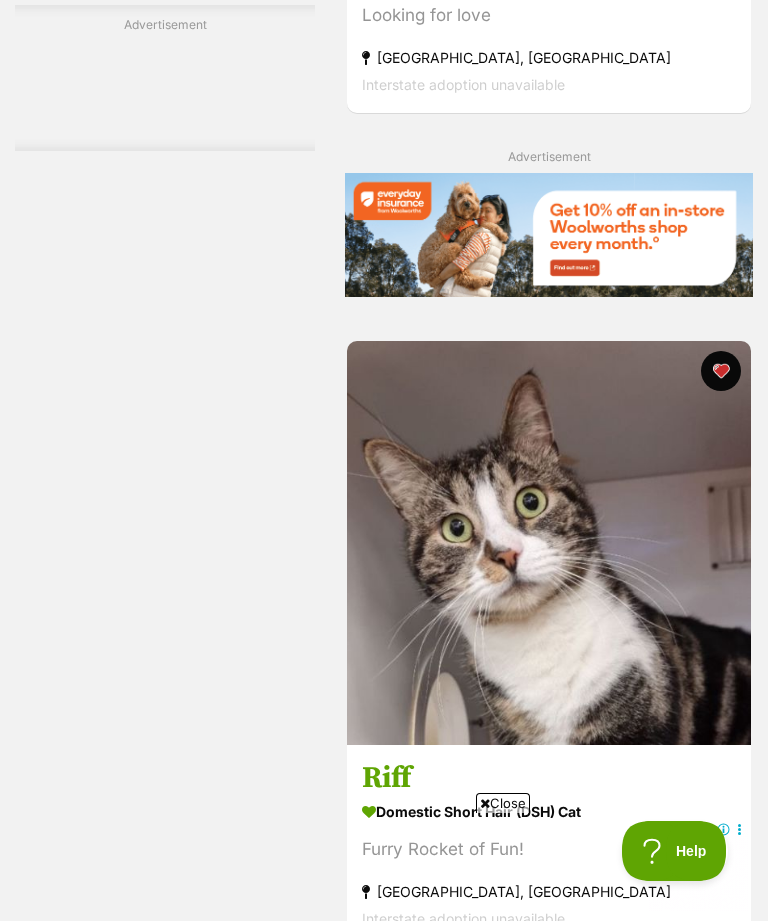 click on "Scotch" at bounding box center (549, -56) 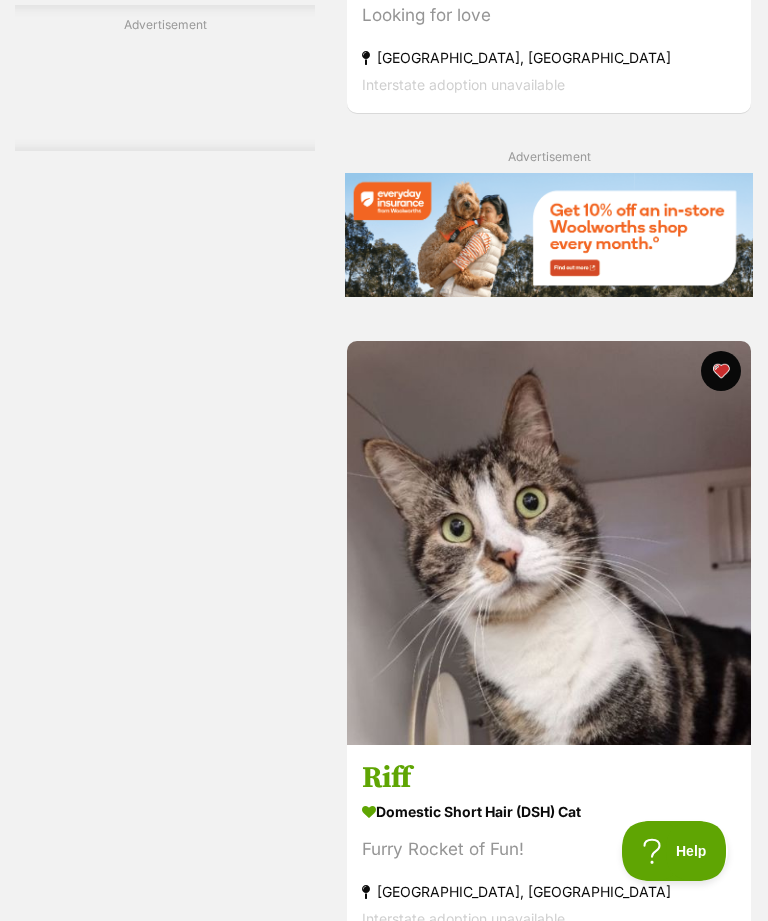 scroll, scrollTop: 0, scrollLeft: 0, axis: both 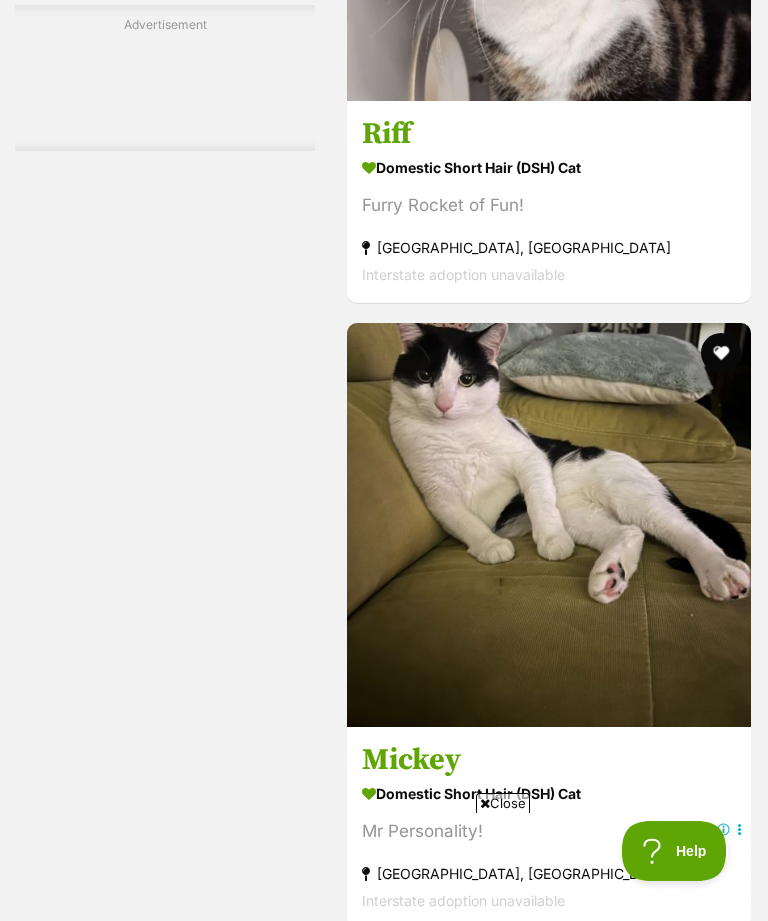 click on "Riff" at bounding box center (549, 135) 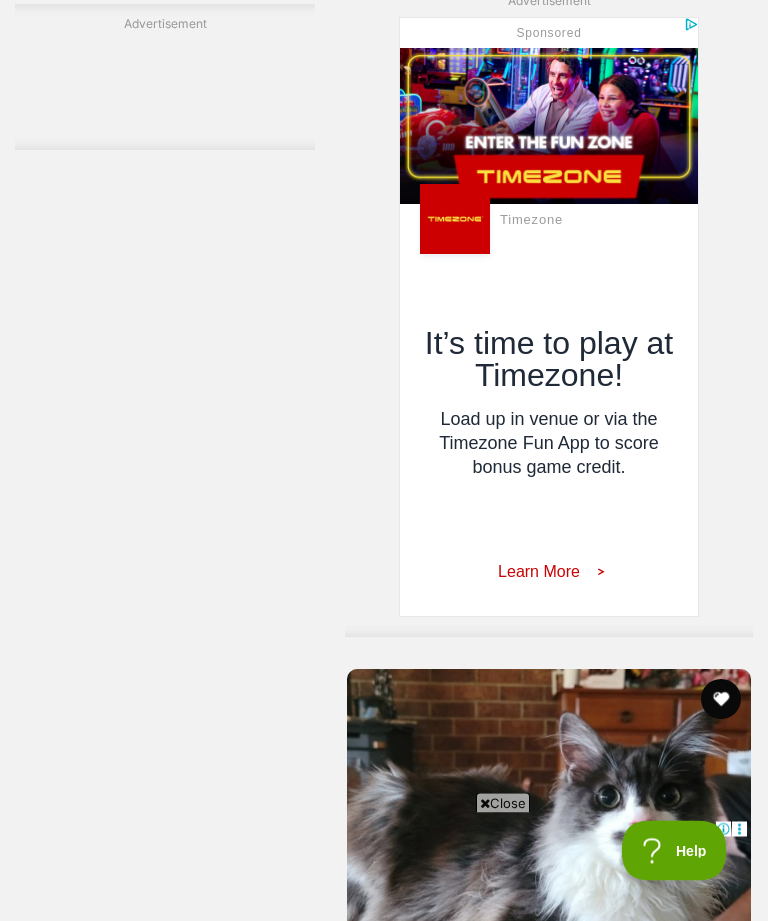 scroll, scrollTop: 13319, scrollLeft: 0, axis: vertical 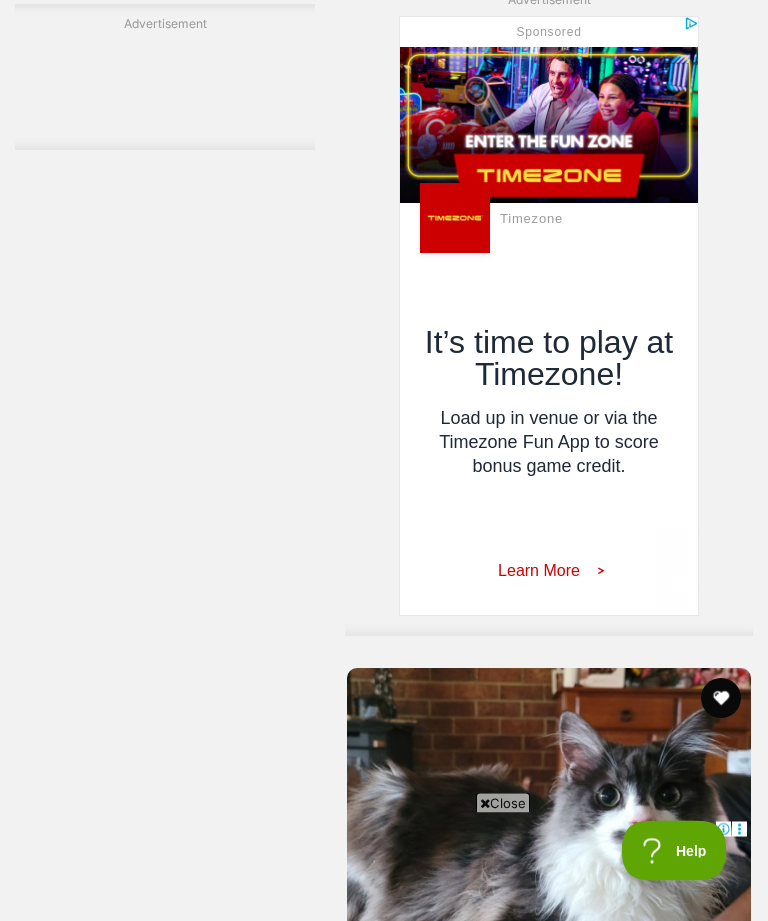 click on "Mr Peaches (Assisted Rehome)" at bounding box center [549, -220] 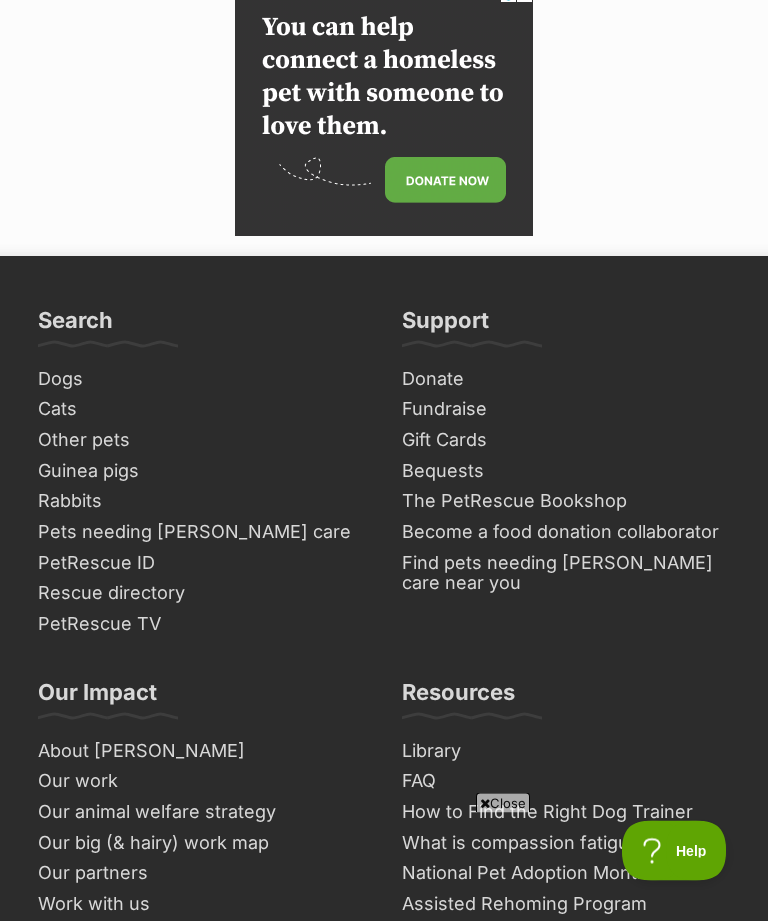 scroll, scrollTop: 14783, scrollLeft: 0, axis: vertical 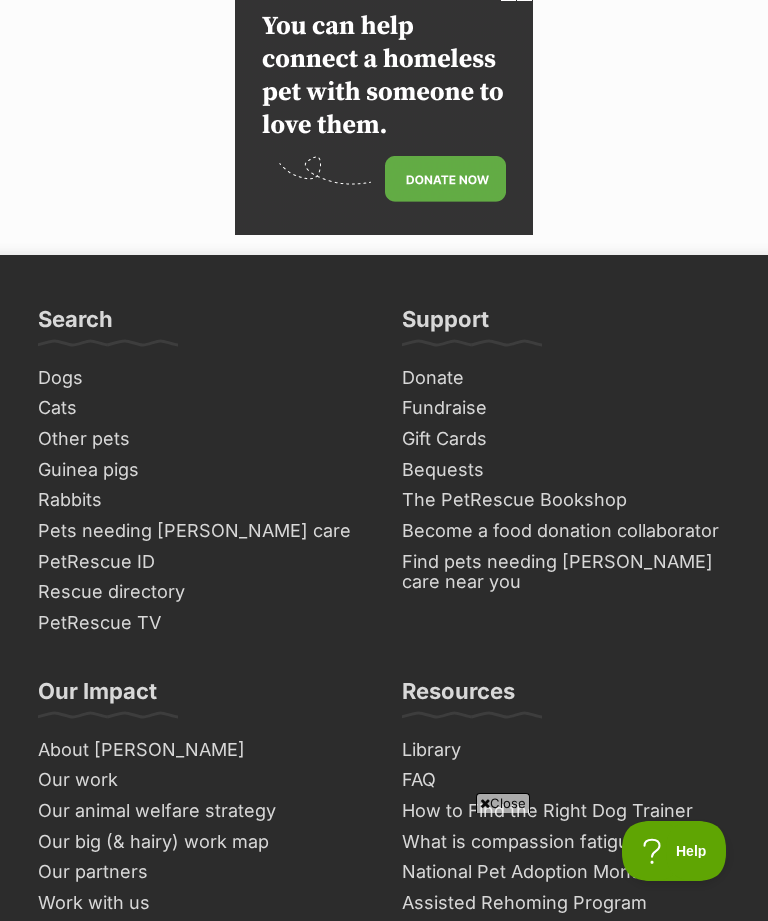 click on "Freckle" at bounding box center [549, -357] 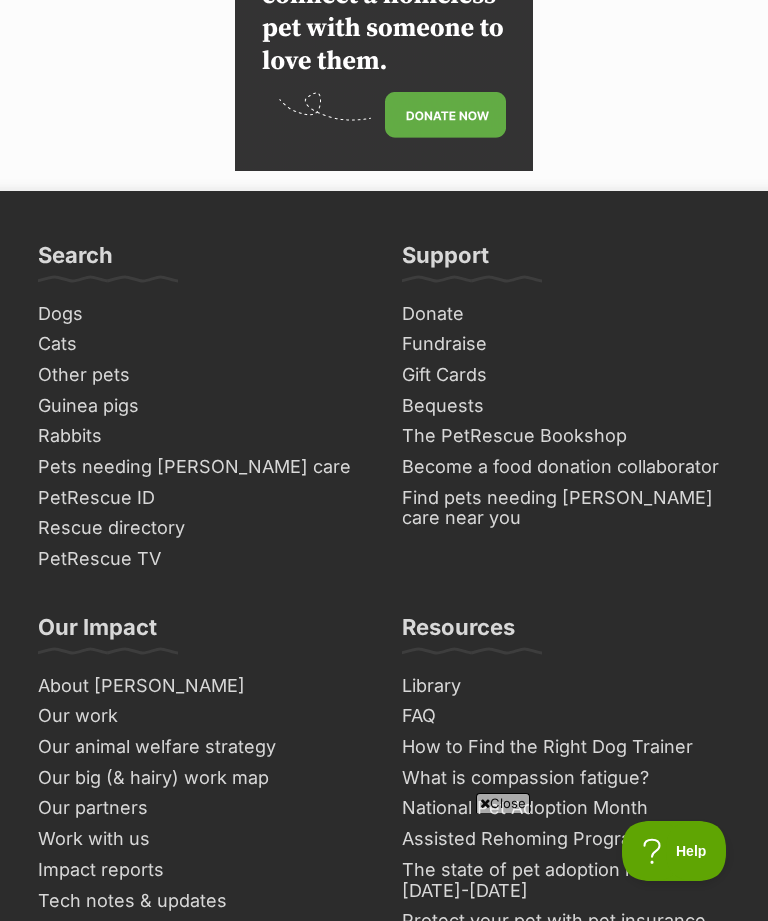 scroll, scrollTop: 0, scrollLeft: 0, axis: both 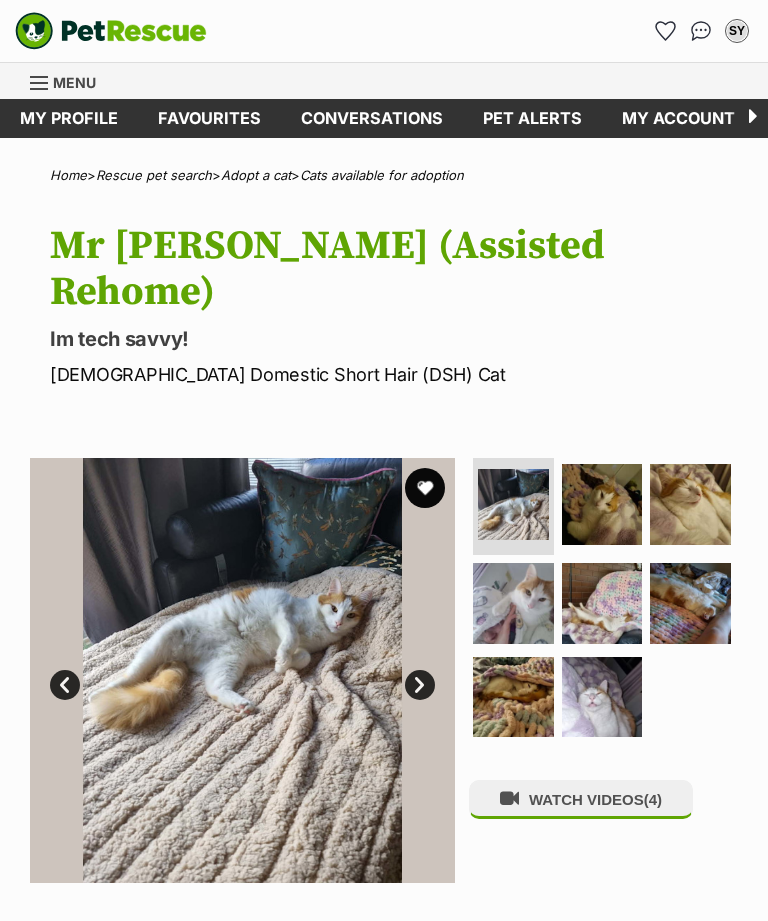 click at bounding box center [602, 504] 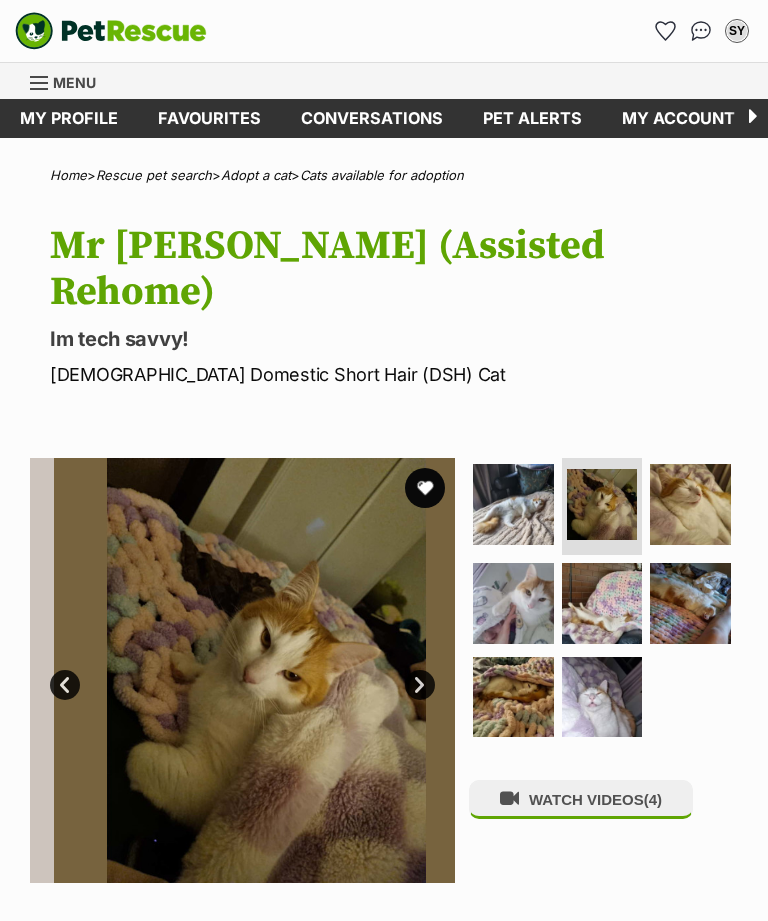 scroll, scrollTop: 0, scrollLeft: 0, axis: both 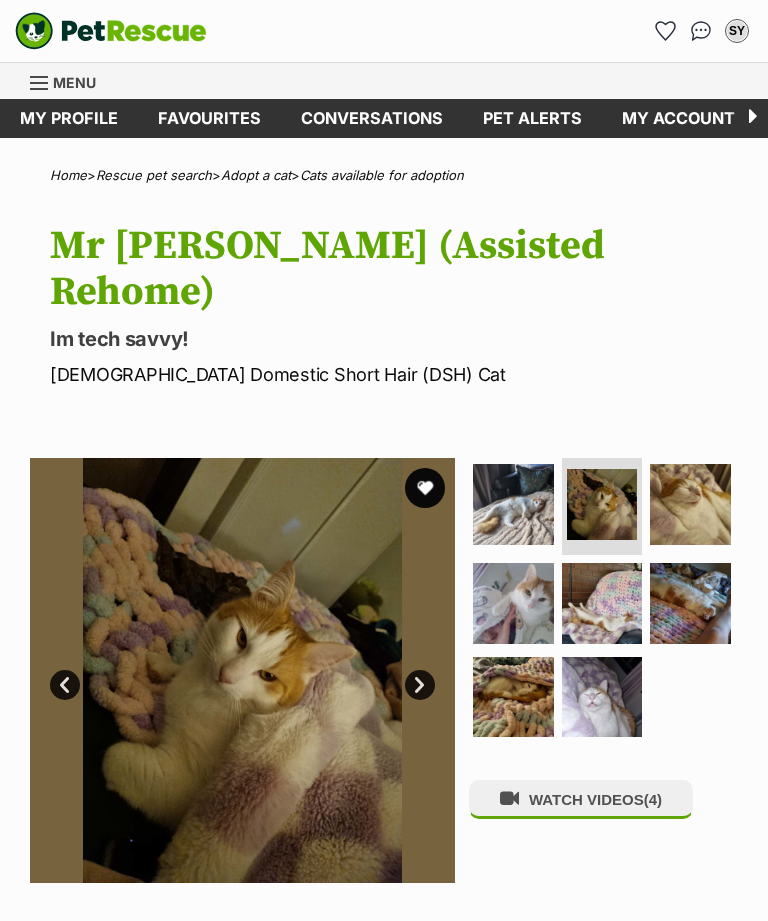 click at bounding box center (690, 504) 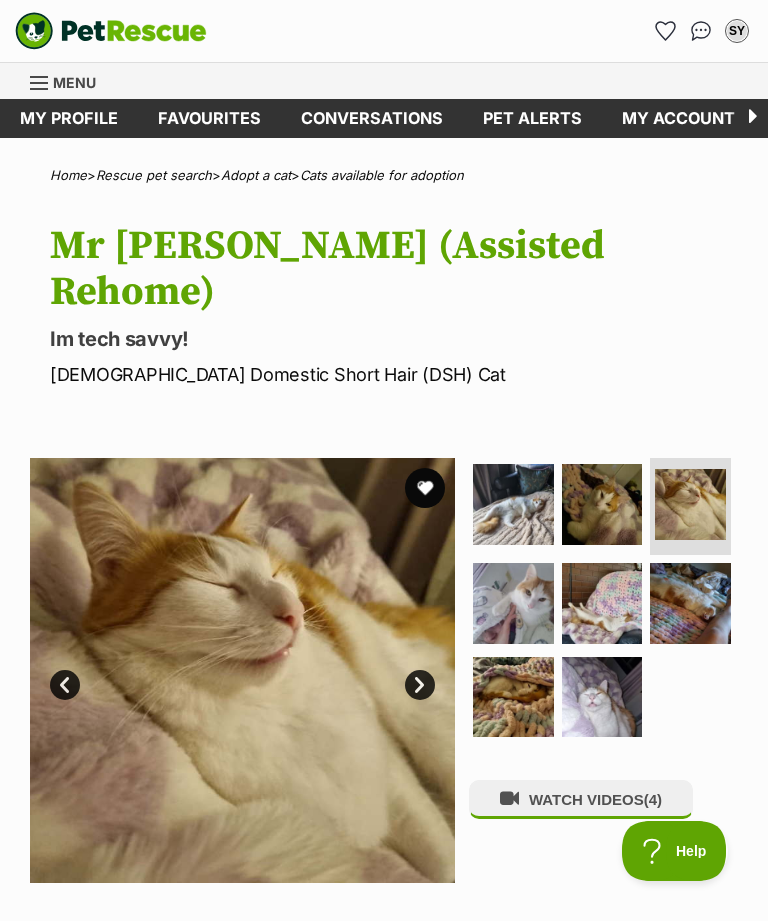click at bounding box center [513, 603] 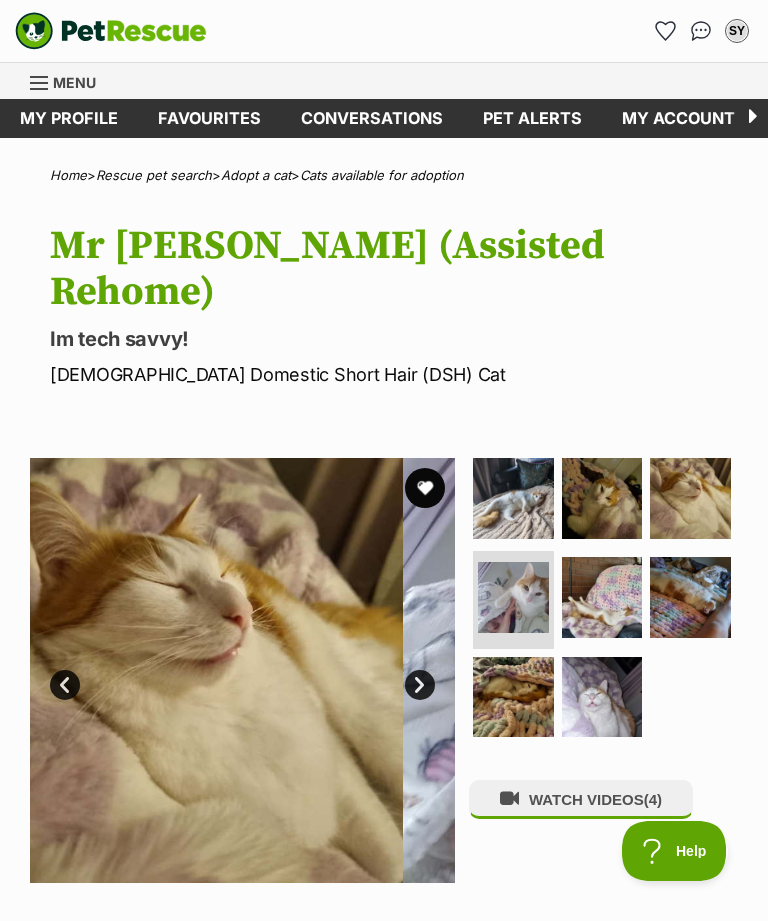 scroll, scrollTop: 0, scrollLeft: 0, axis: both 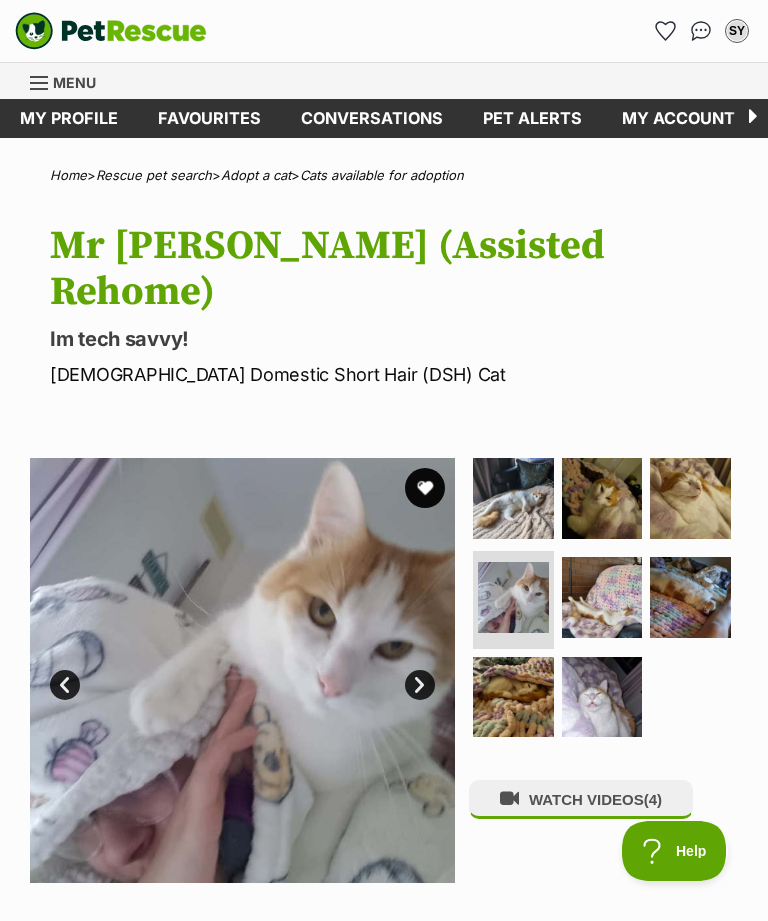 click at bounding box center [602, 597] 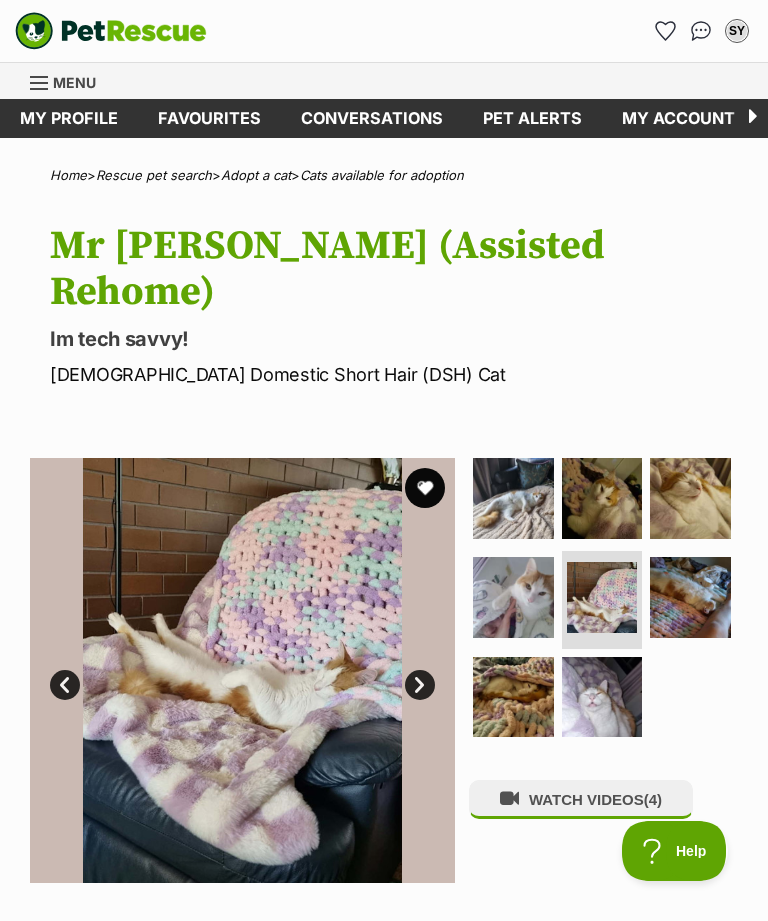 click at bounding box center [690, 597] 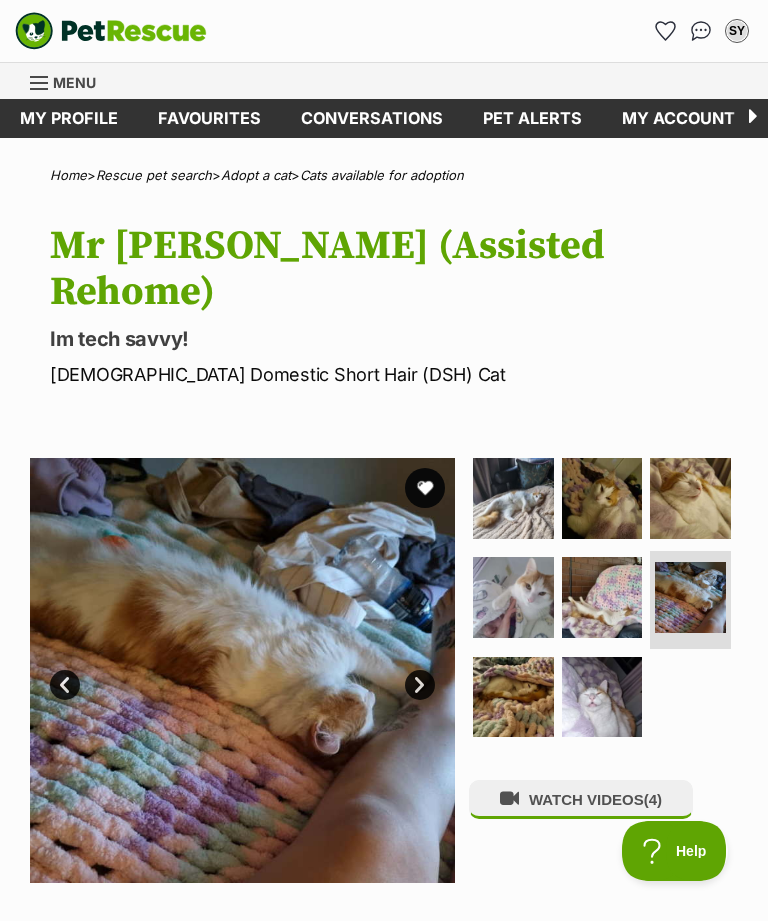click at bounding box center (513, 697) 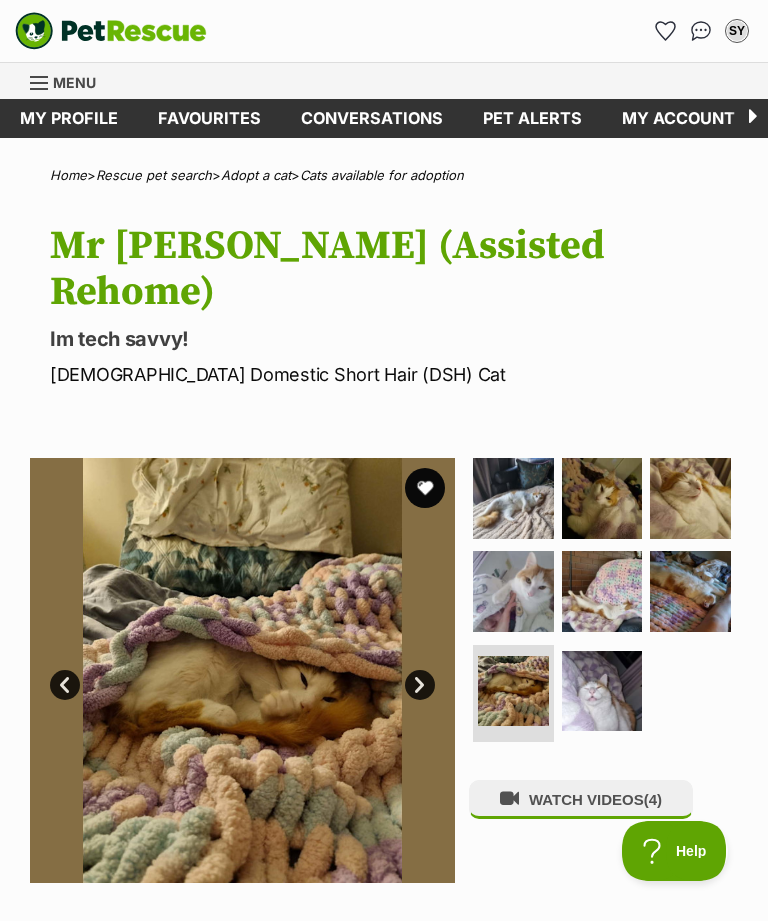 scroll, scrollTop: 0, scrollLeft: 0, axis: both 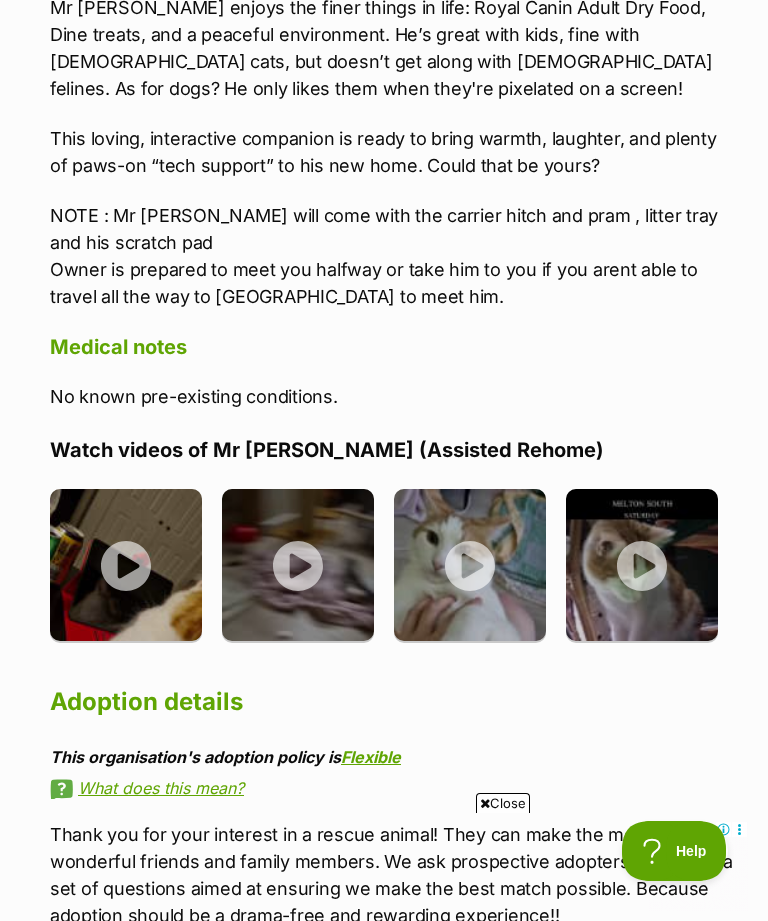 click at bounding box center (126, 565) 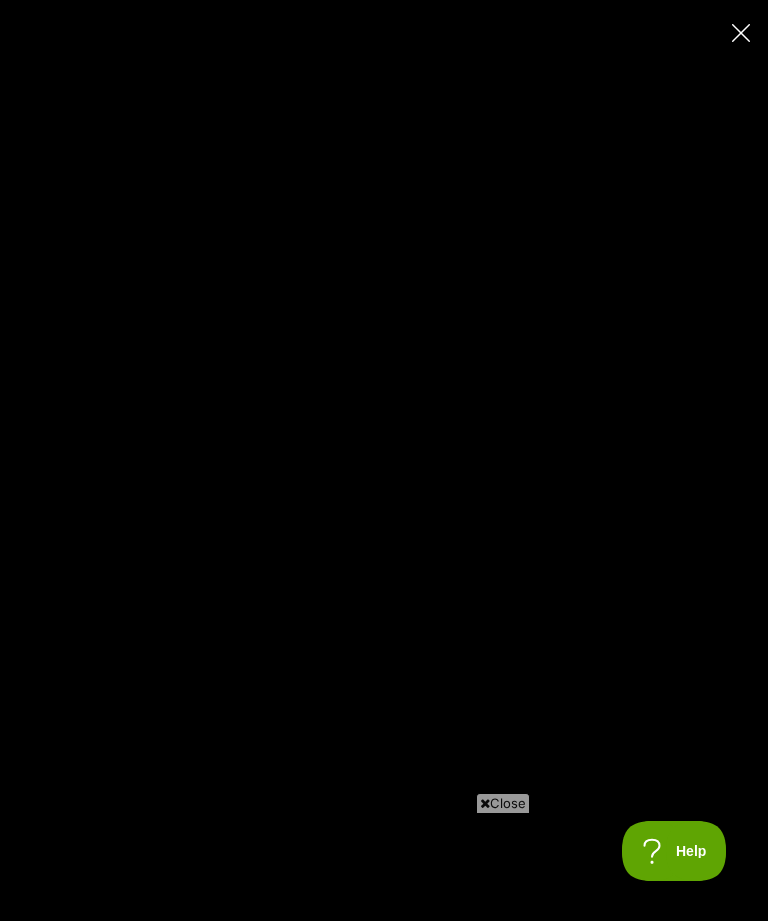 type on "100" 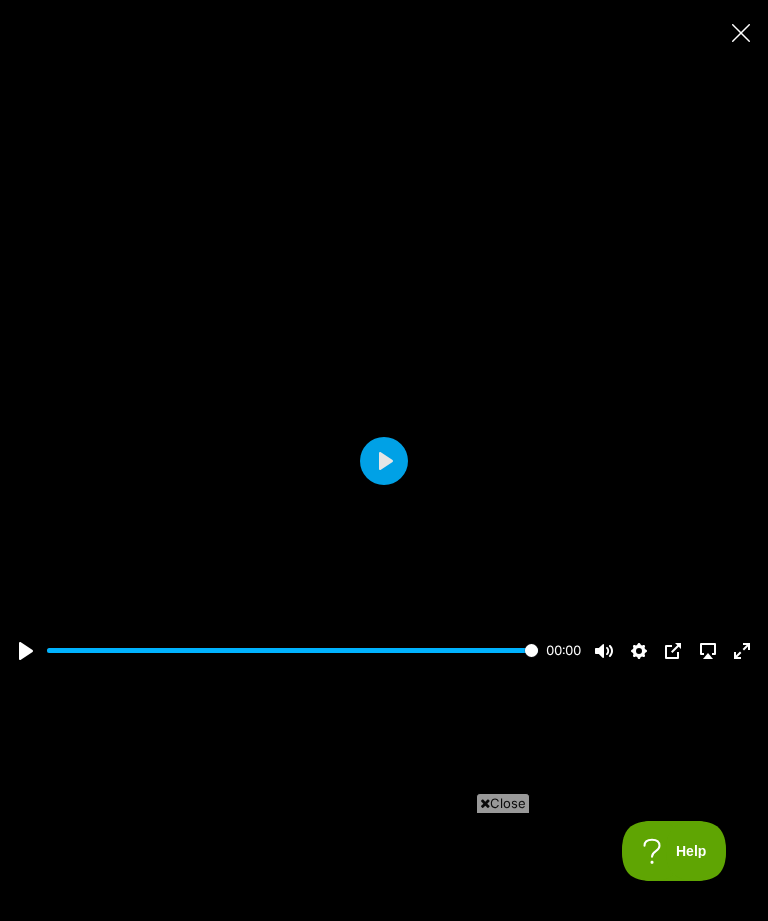 click at bounding box center [740, 32] 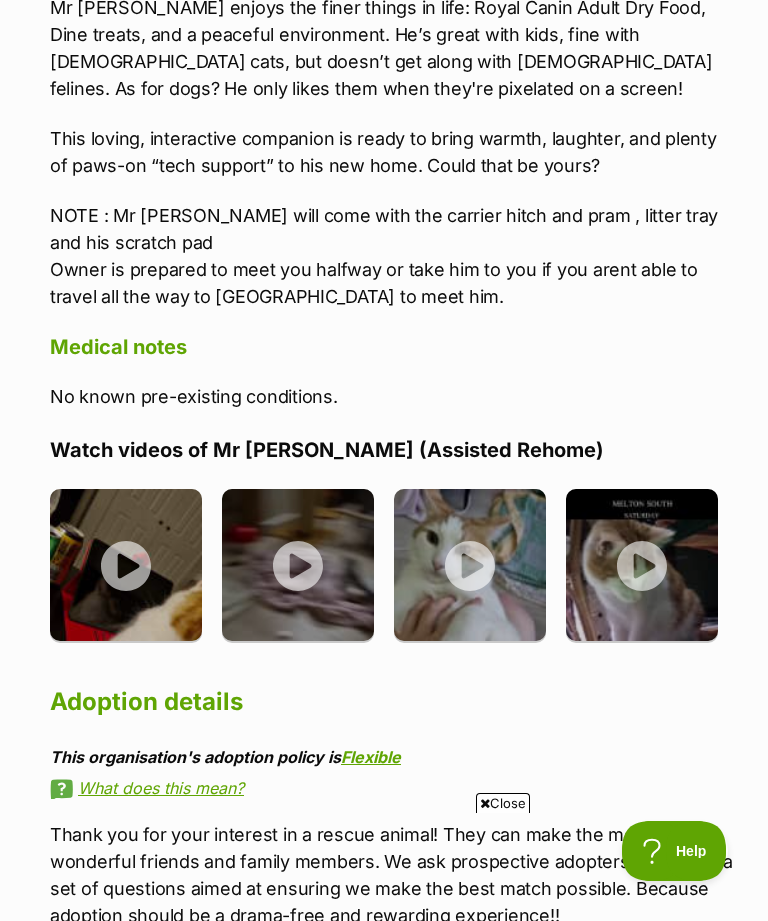 click at bounding box center (298, 565) 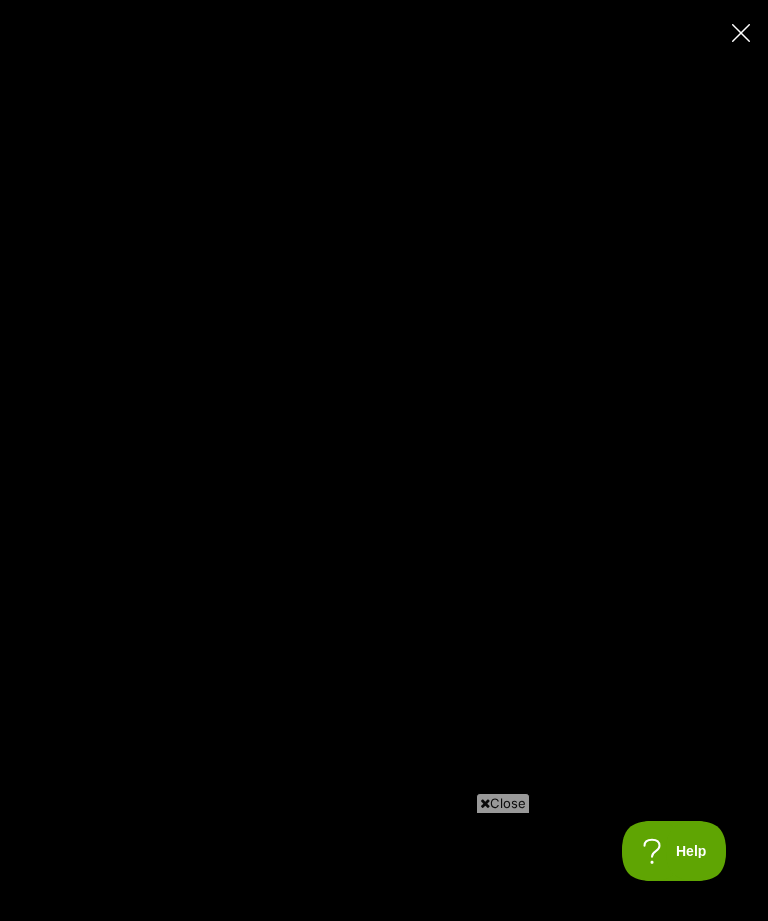 click on "Close" at bounding box center (503, 803) 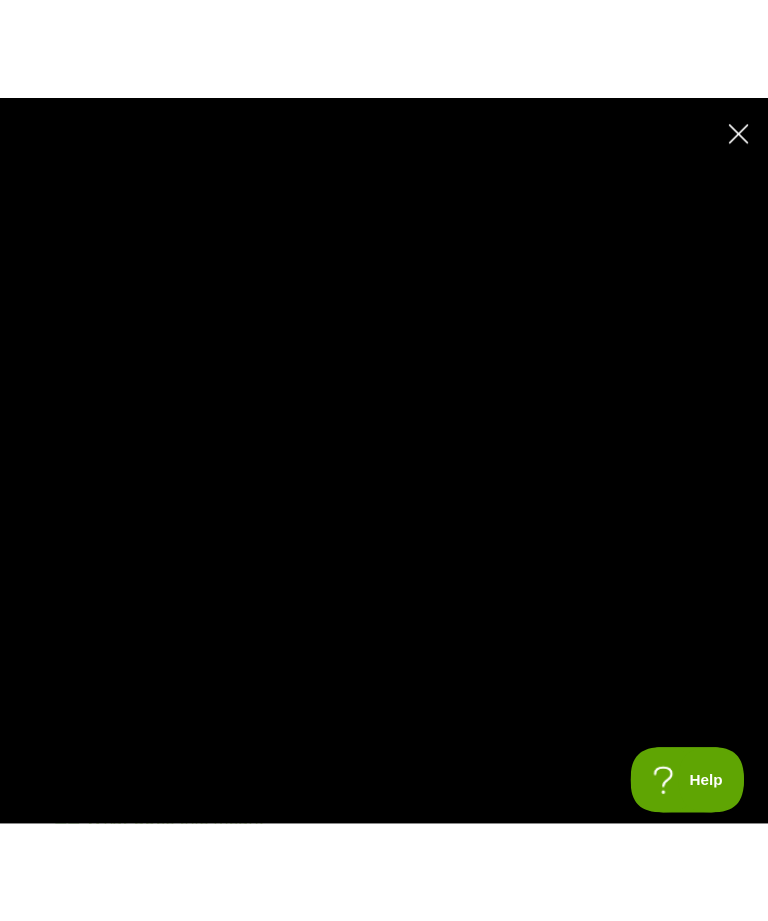scroll, scrollTop: 2683, scrollLeft: 0, axis: vertical 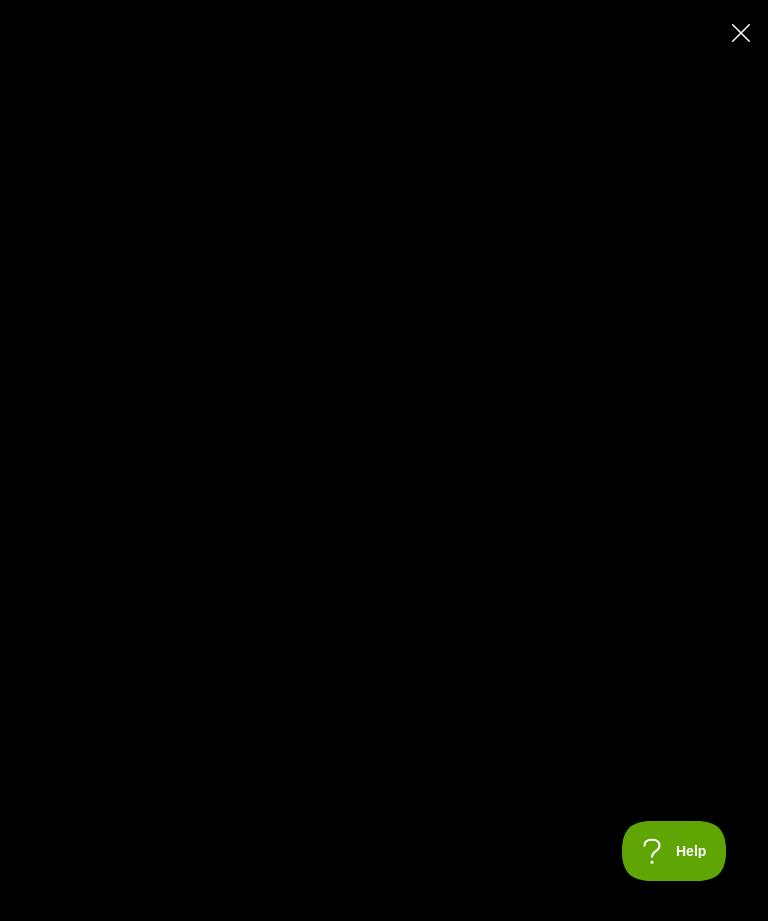 type on "100" 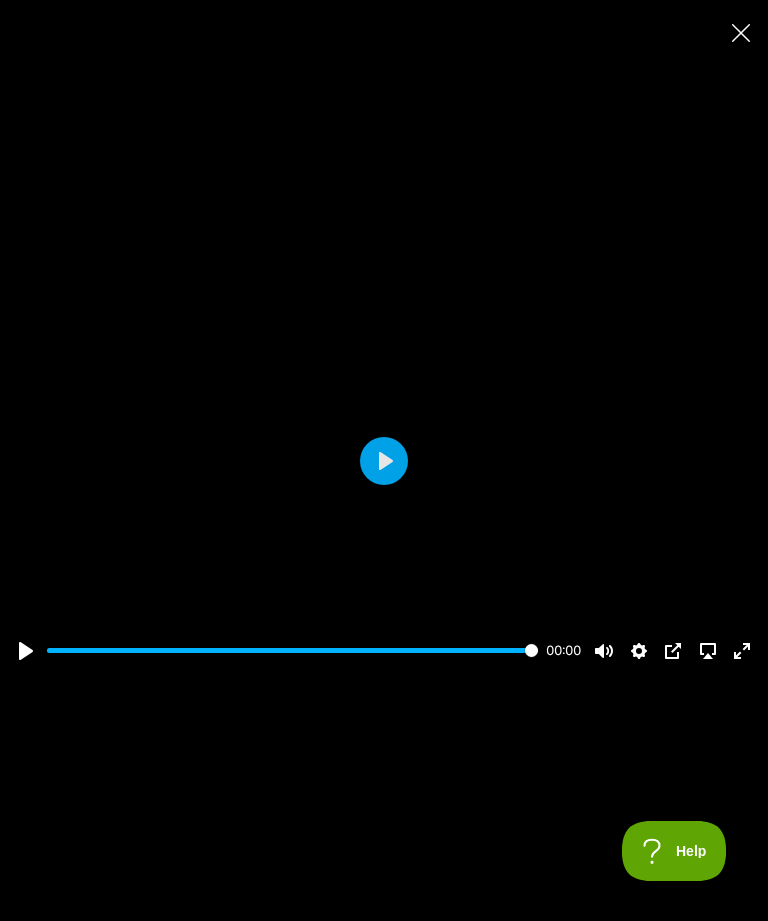 click 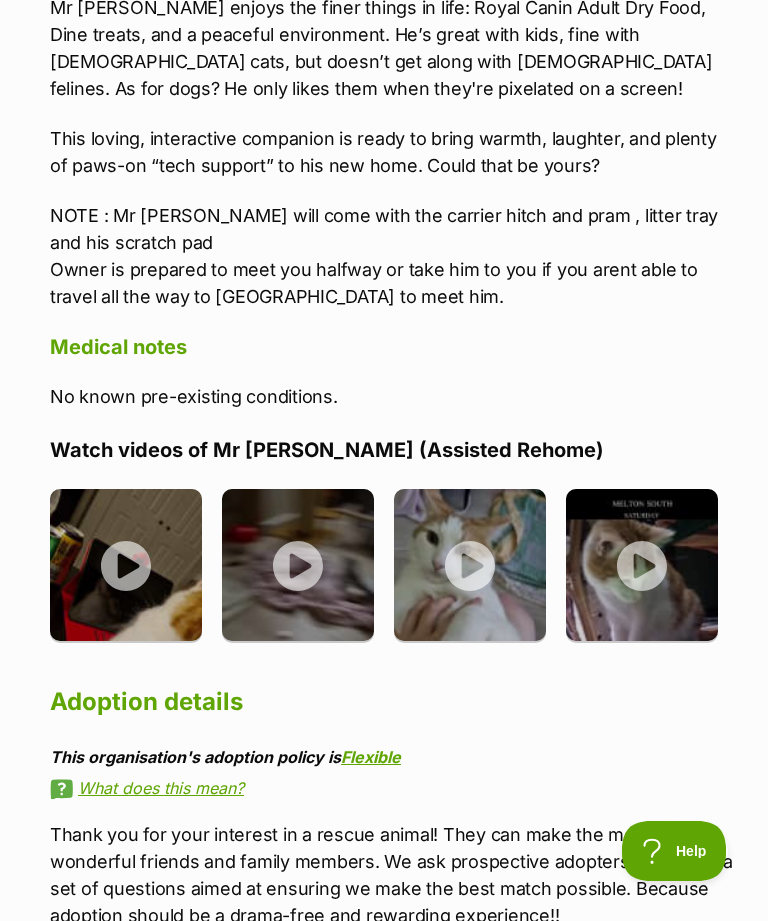click at bounding box center (470, 565) 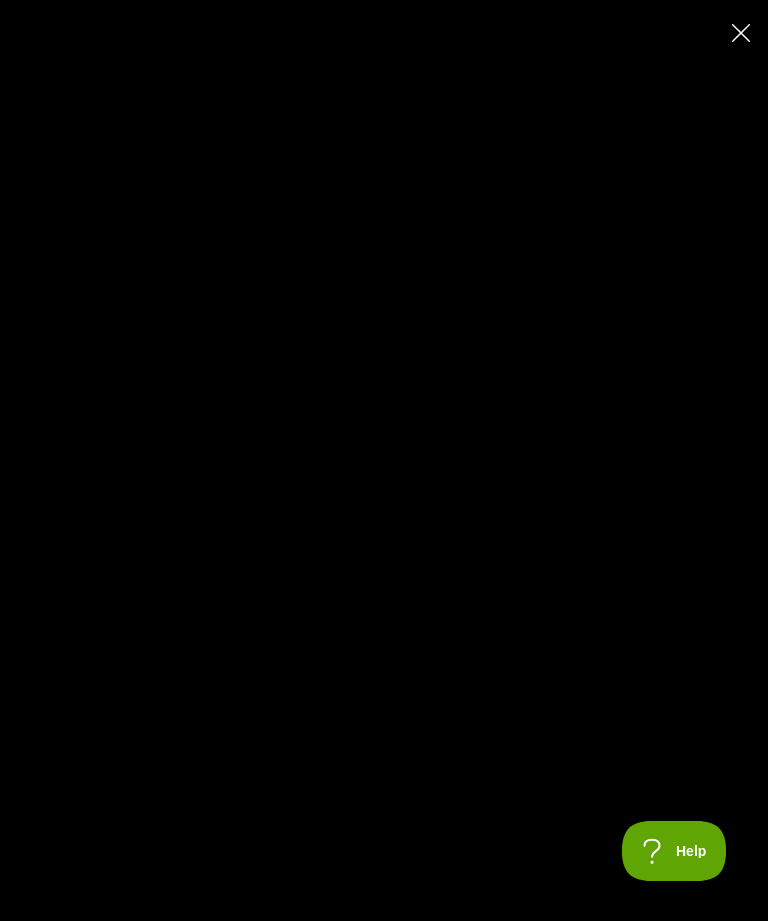type on "100" 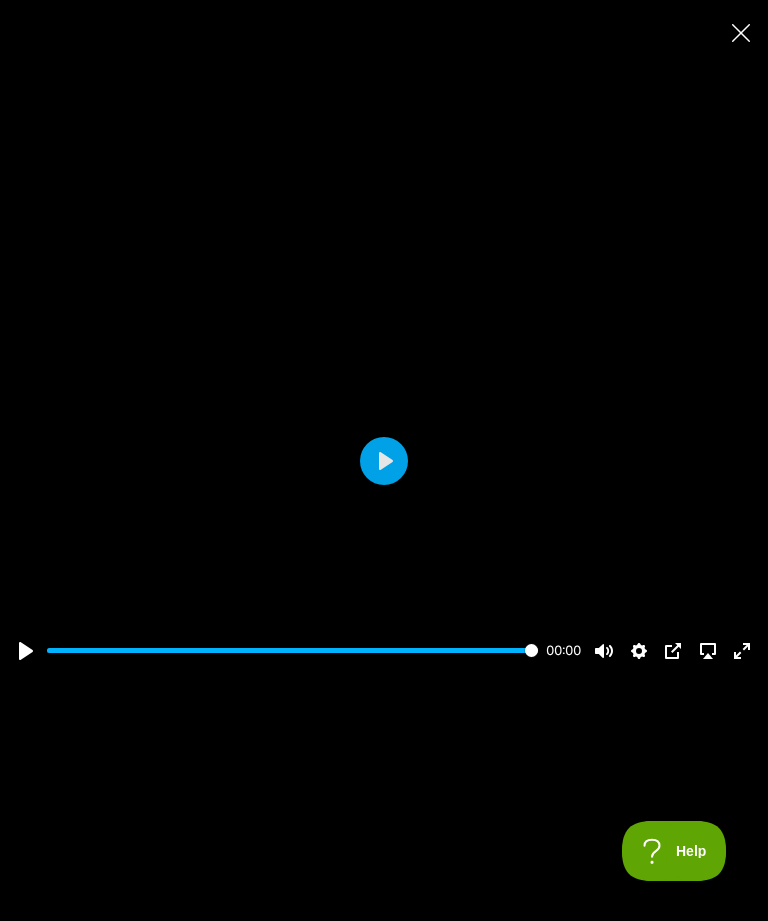 click 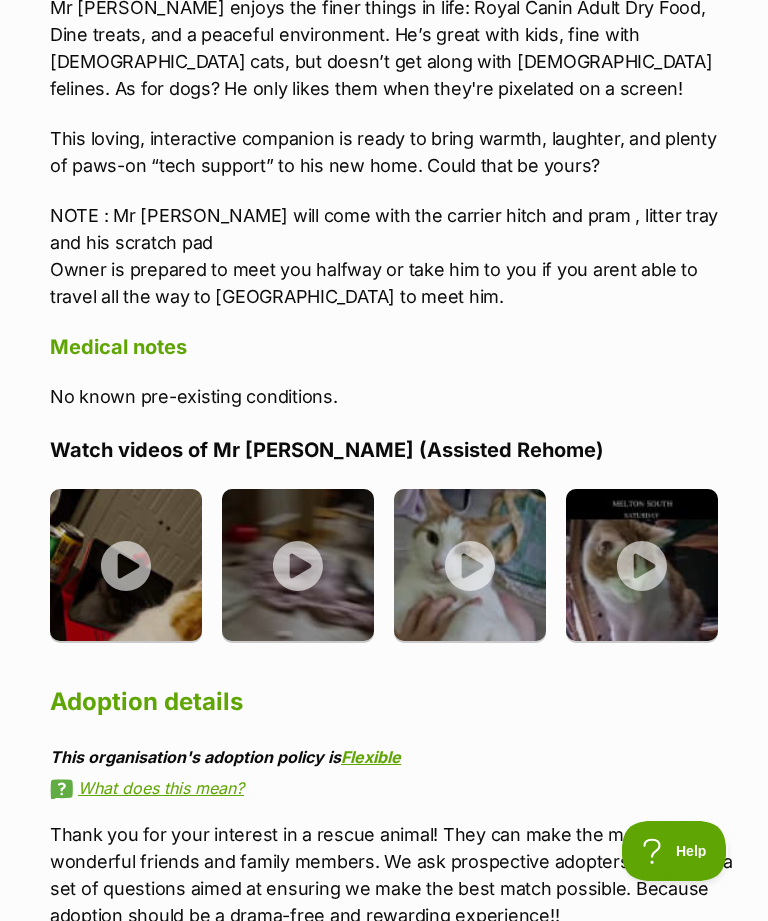 click at bounding box center (642, 565) 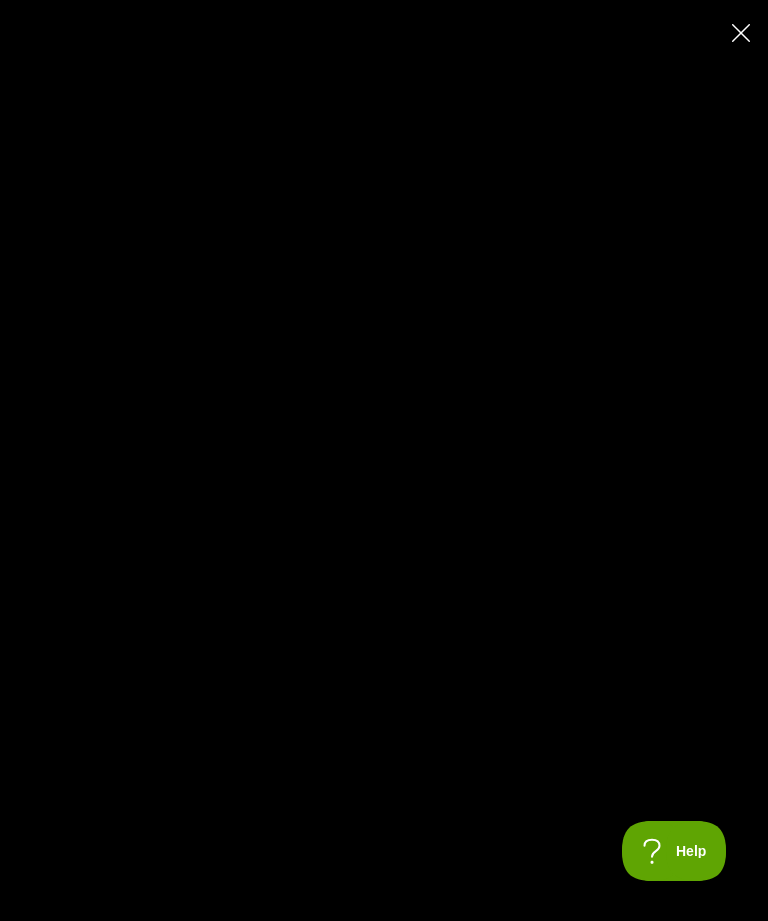 type on "100" 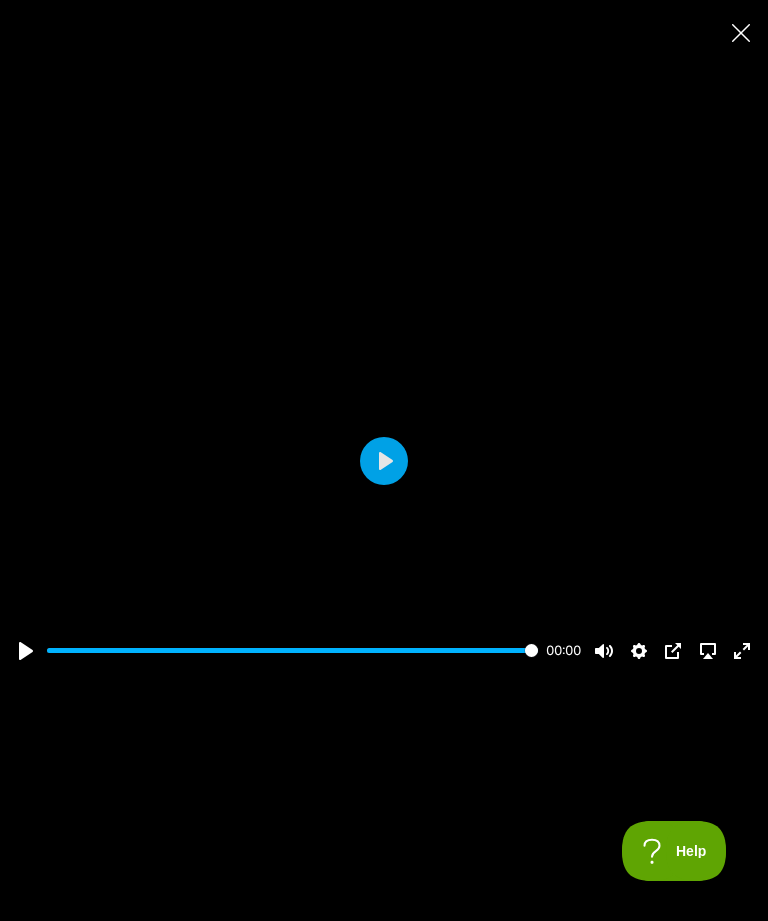 click at bounding box center [740, 32] 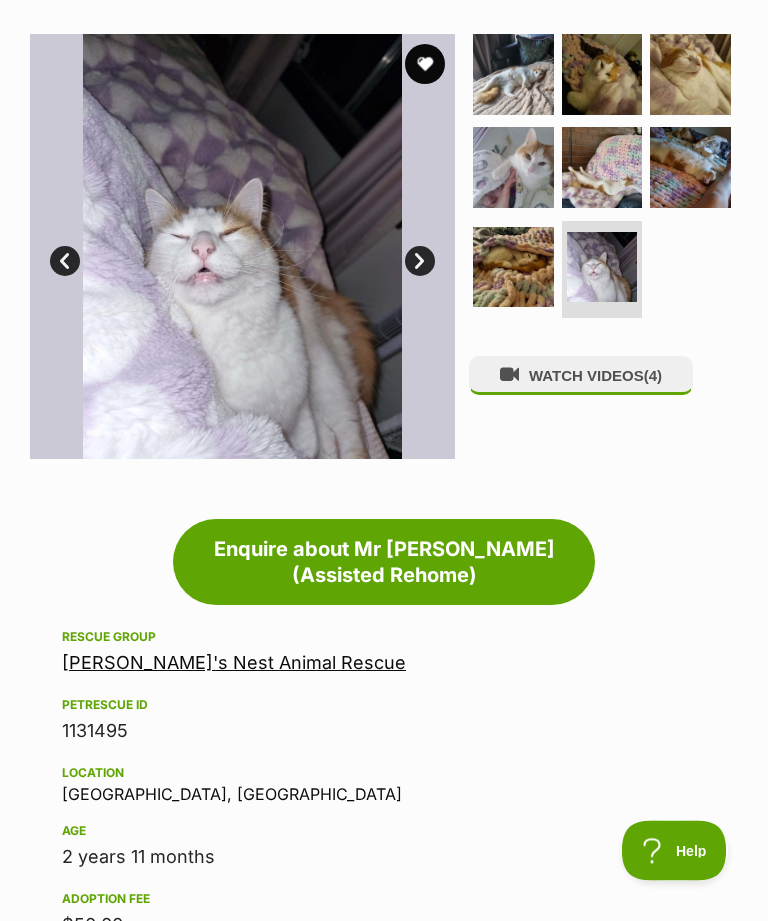 scroll, scrollTop: 0, scrollLeft: 0, axis: both 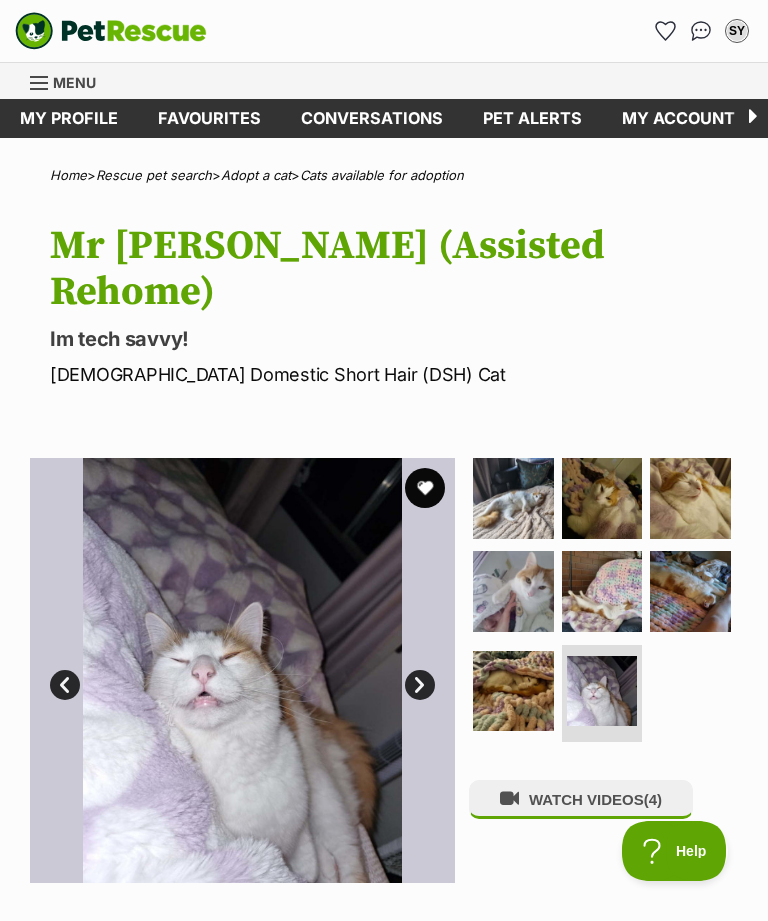 click at bounding box center [425, 488] 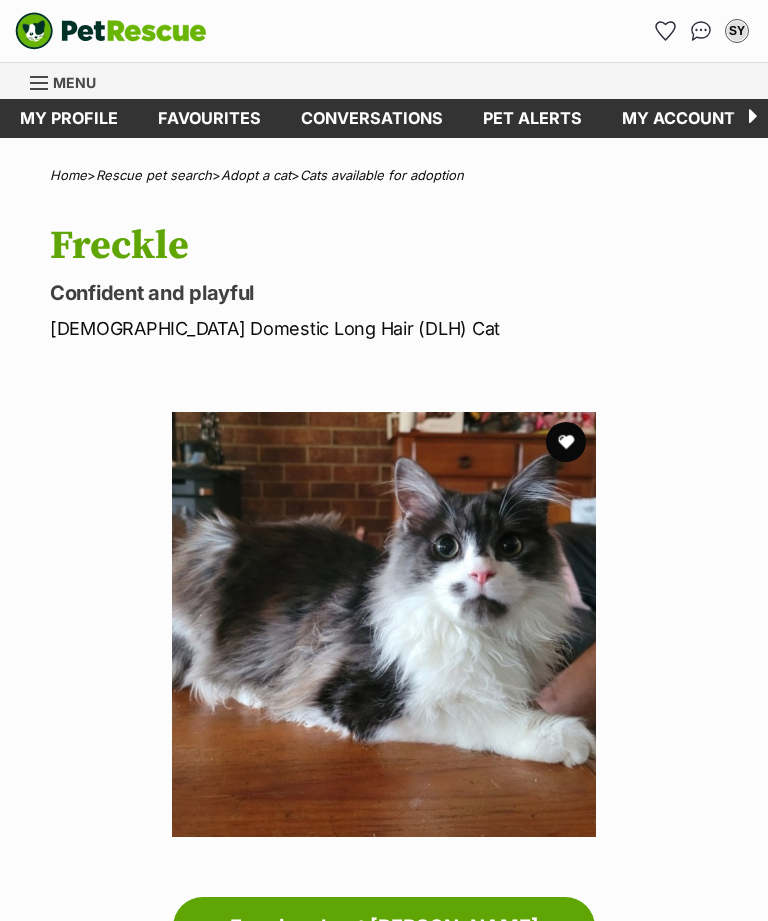 scroll, scrollTop: 0, scrollLeft: 0, axis: both 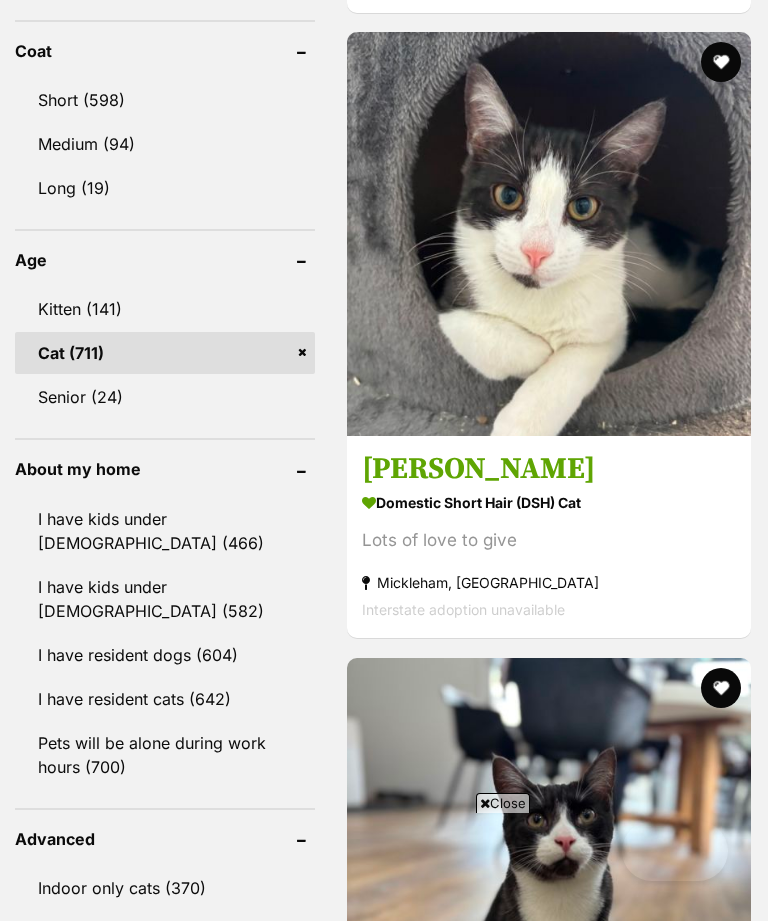 click on "[PERSON_NAME]" at bounding box center [549, 470] 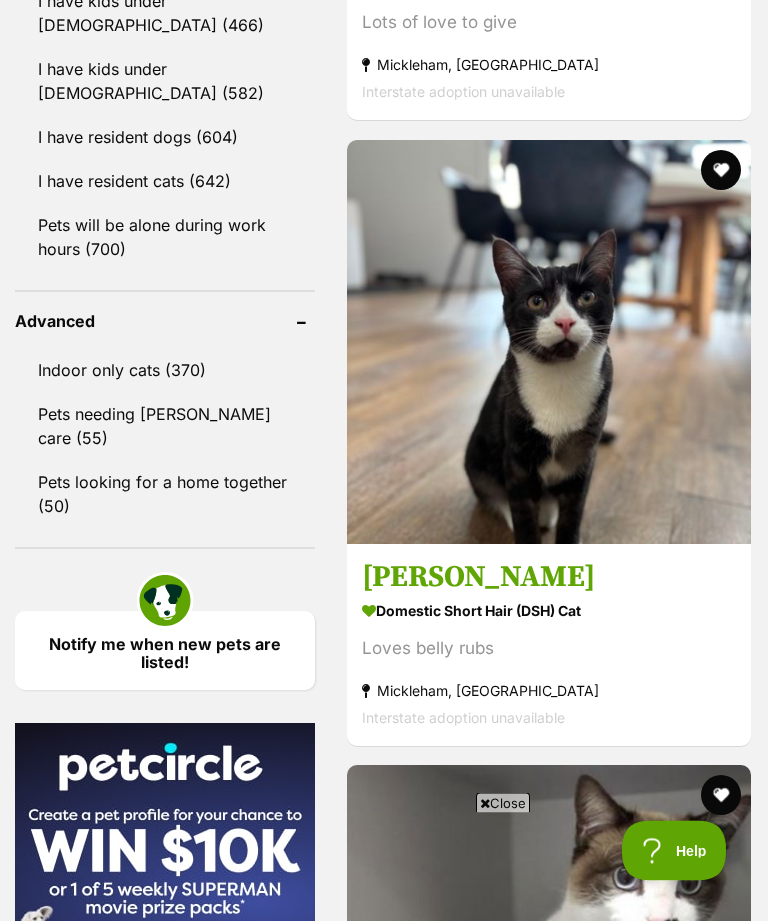 scroll, scrollTop: 2638, scrollLeft: 0, axis: vertical 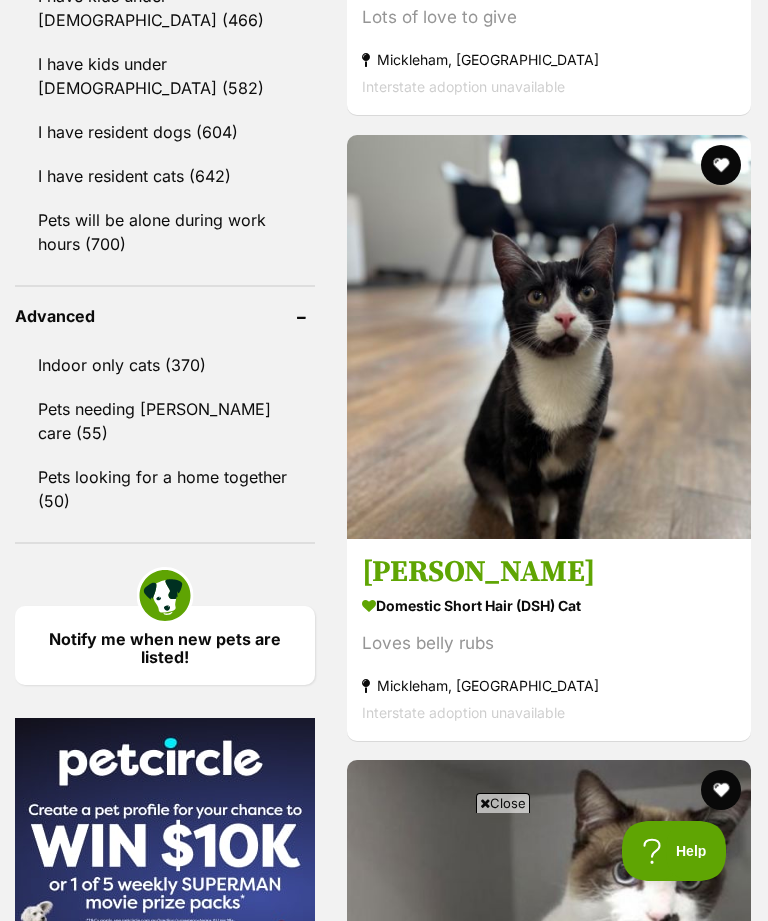 click on "Domestic Short Hair (DSH) Cat" at bounding box center [549, 605] 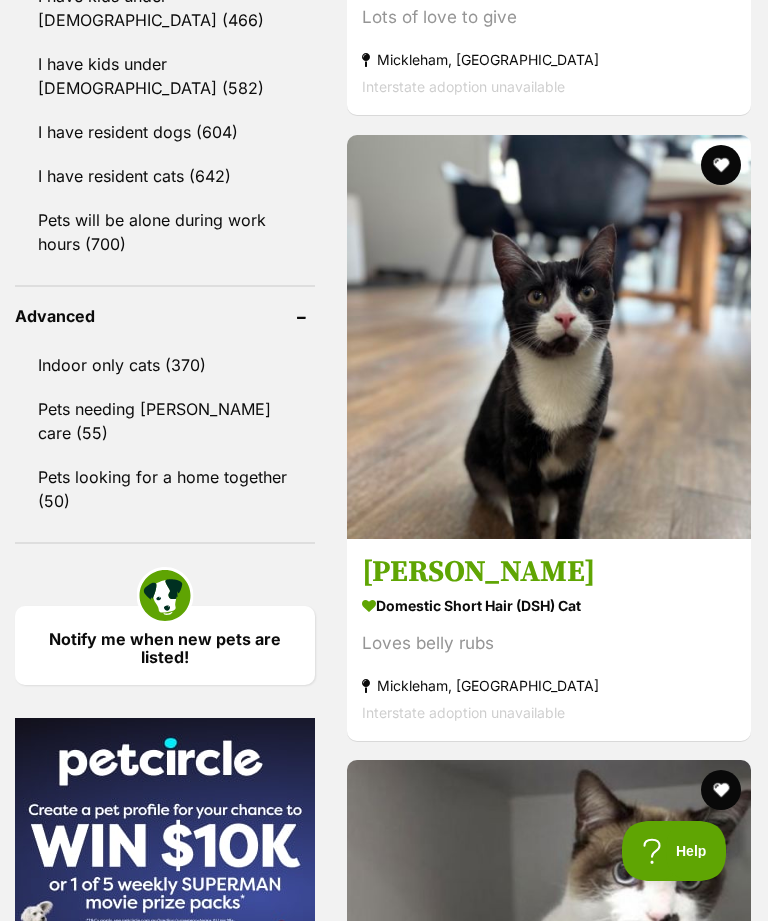 scroll, scrollTop: 0, scrollLeft: 0, axis: both 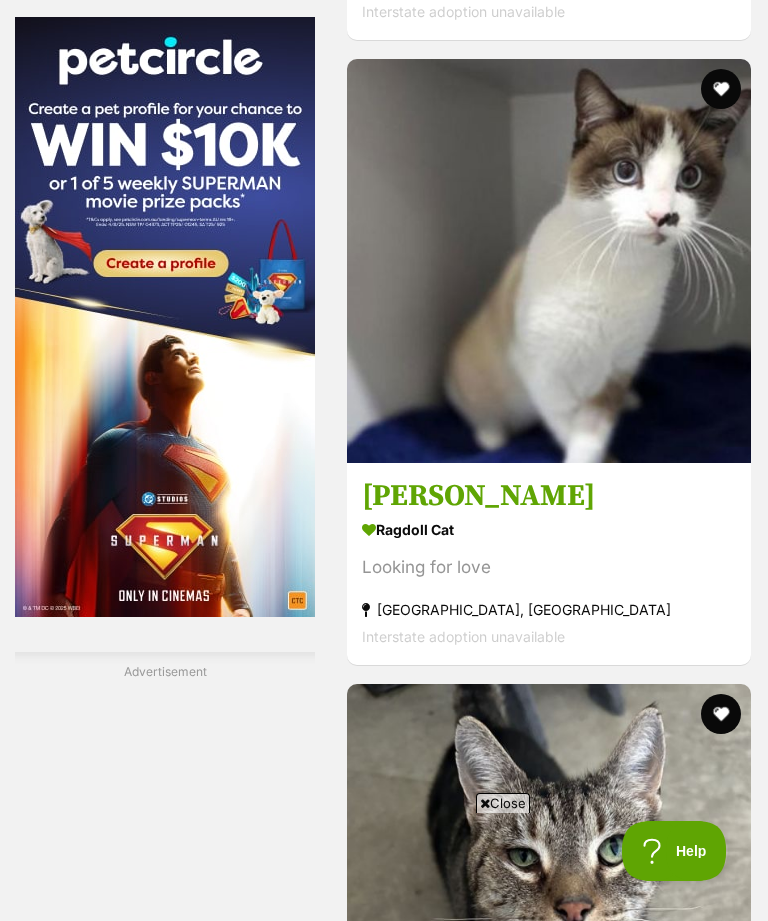 click on "Wilbur" at bounding box center [549, 496] 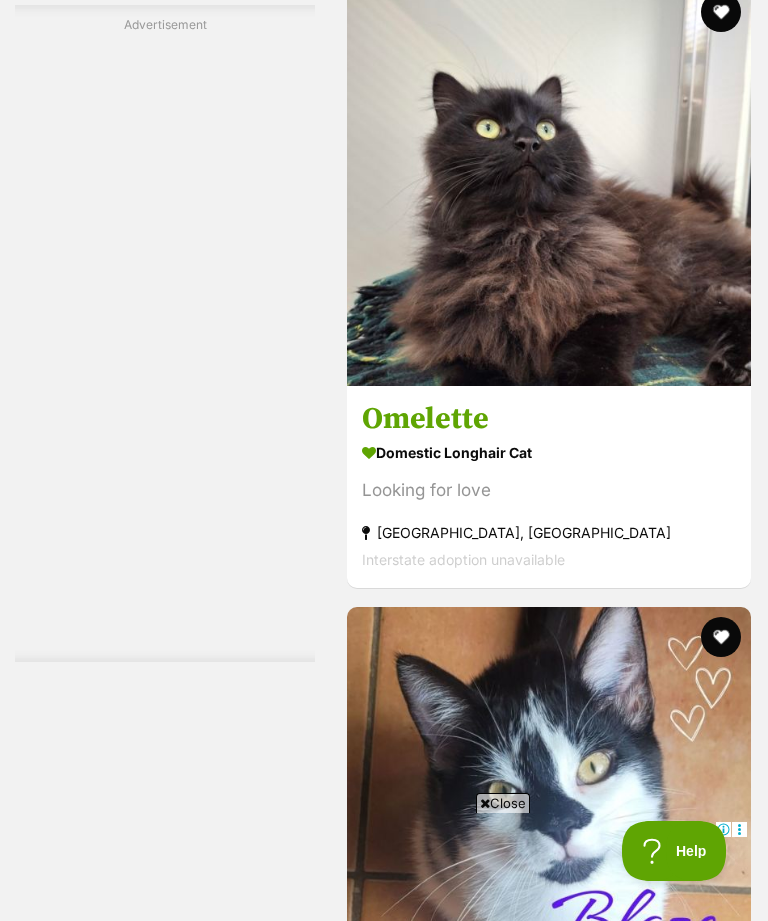 scroll, scrollTop: 5028, scrollLeft: 0, axis: vertical 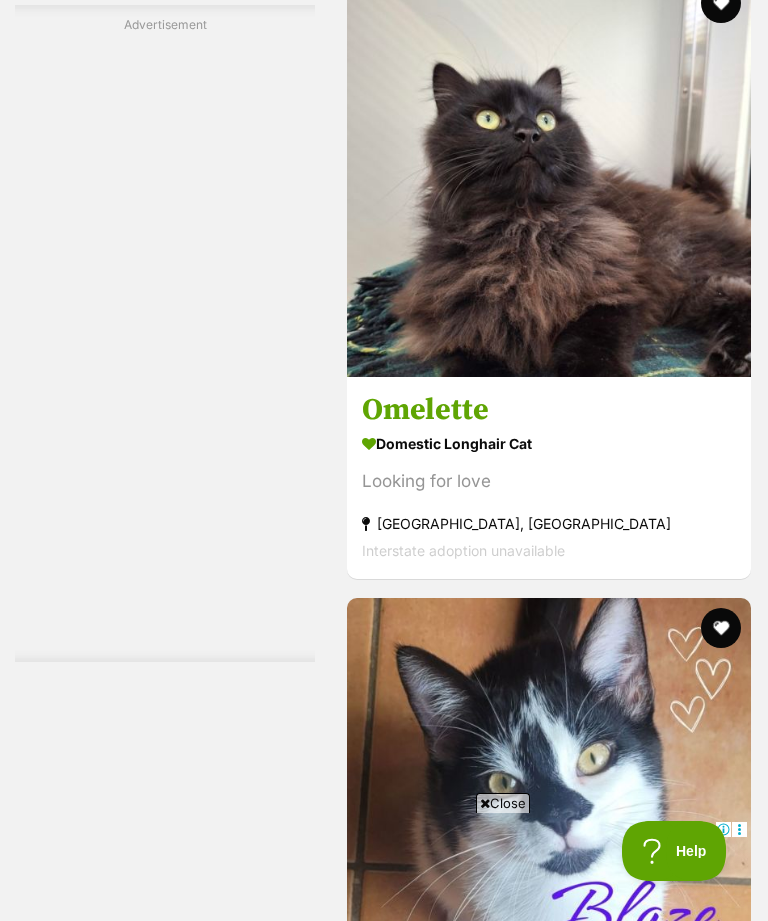 click on "Omelette" at bounding box center (549, 410) 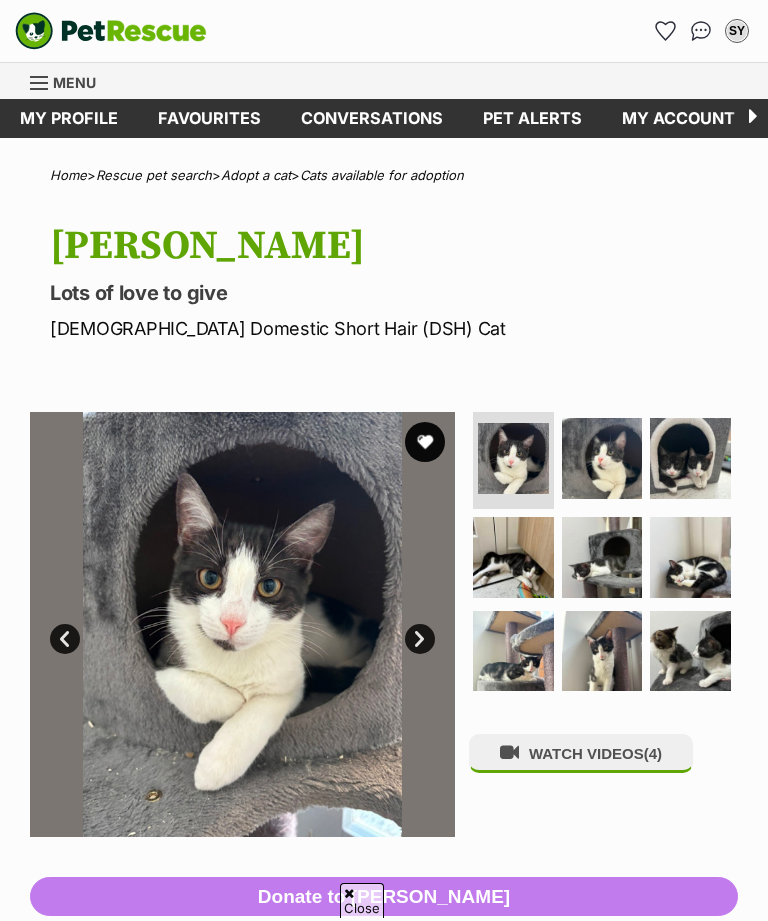 scroll, scrollTop: 0, scrollLeft: 0, axis: both 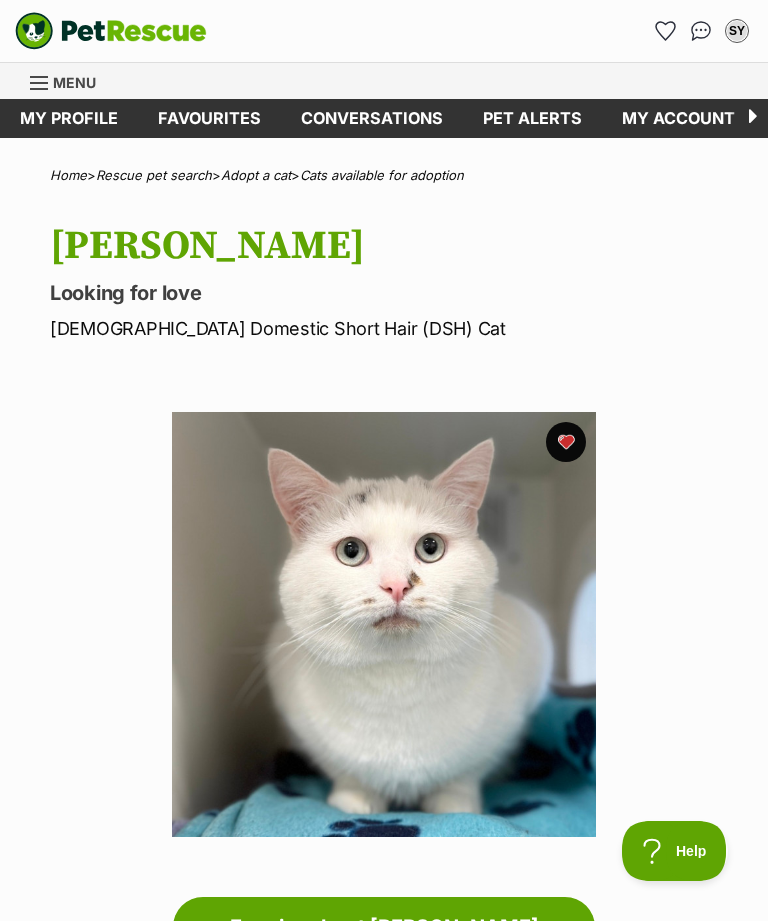 click on "Favourites" at bounding box center (209, 118) 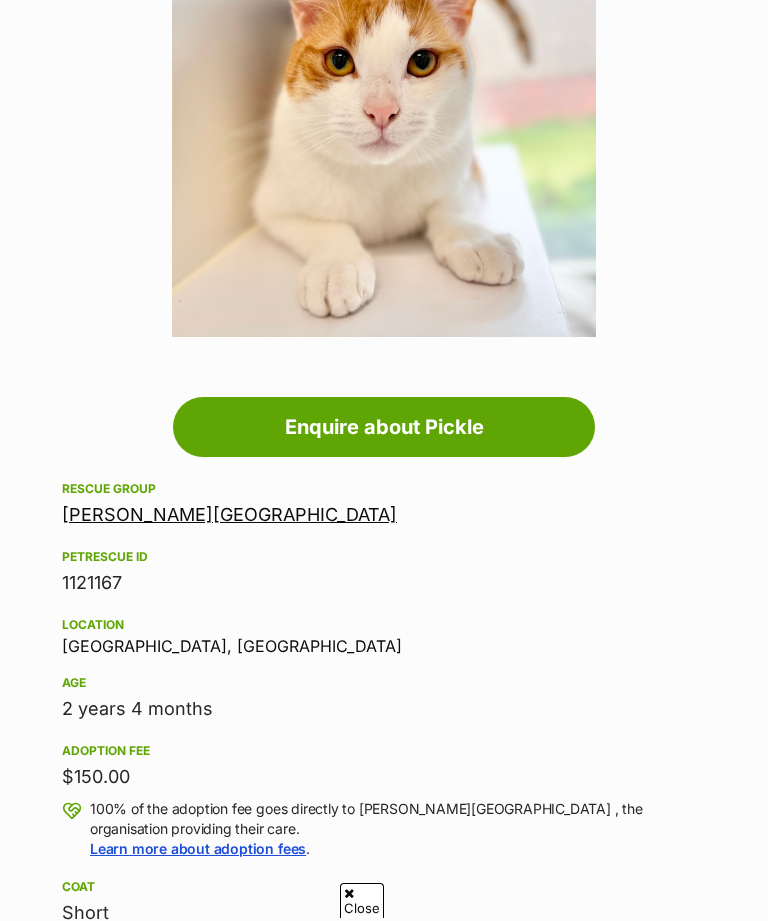 scroll, scrollTop: 1179, scrollLeft: 0, axis: vertical 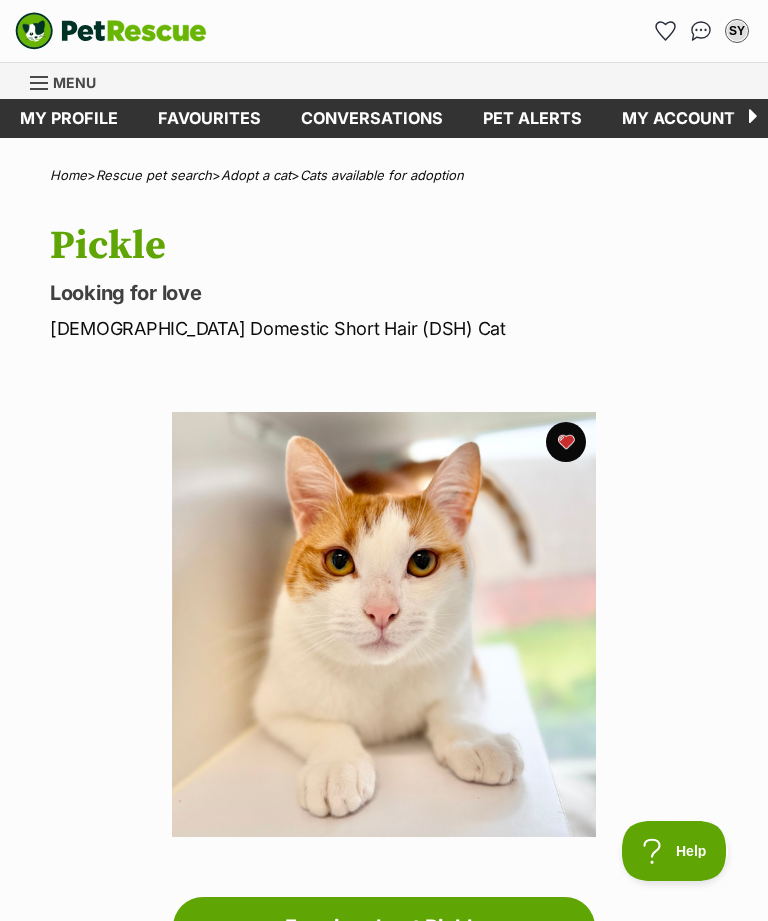 click on "Home
>
Rescue pet search
>
Adopt a cat
>
Cats available for adoption
[GEOGRAPHIC_DATA]
Looking for love
[DEMOGRAPHIC_DATA] Domestic Short Hair (DSH) Cat
Print an adoption poster
Available
1
of 1 images
Next Prev 1
Advertisement
Adoption information
I've been adopted!
This pet is no longer available
On Hold
Enquire about Pickle
Find available pets like this!
Rescue group
[GEOGRAPHIC_DATA][PERSON_NAME]
PetRescue ID
1121167
Location
[GEOGRAPHIC_DATA], [GEOGRAPHIC_DATA]
Age
[DEMOGRAPHIC_DATA] years 4 months
Adoption fee
$150.00
100% of the adoption fee goes directly to [PERSON_NAME][GEOGRAPHIC_DATA] , the organisation providing their care.
Learn more about adoption fees .
Coat
Short
Microchip number
956000016250850
Source number
FC201464
Last updated
[DATE]
Pre-adoption checks" at bounding box center [384, 2260] 